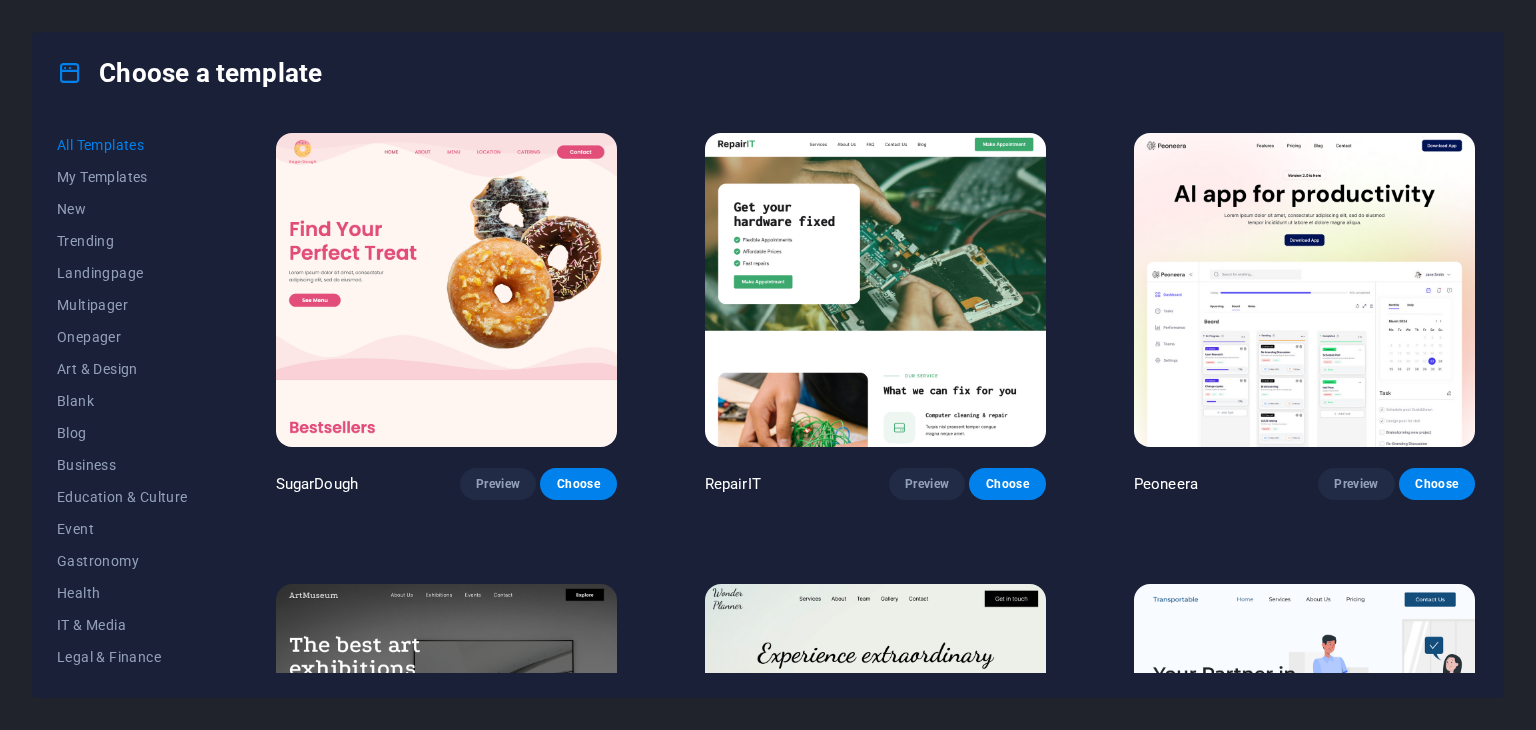 scroll, scrollTop: 0, scrollLeft: 0, axis: both 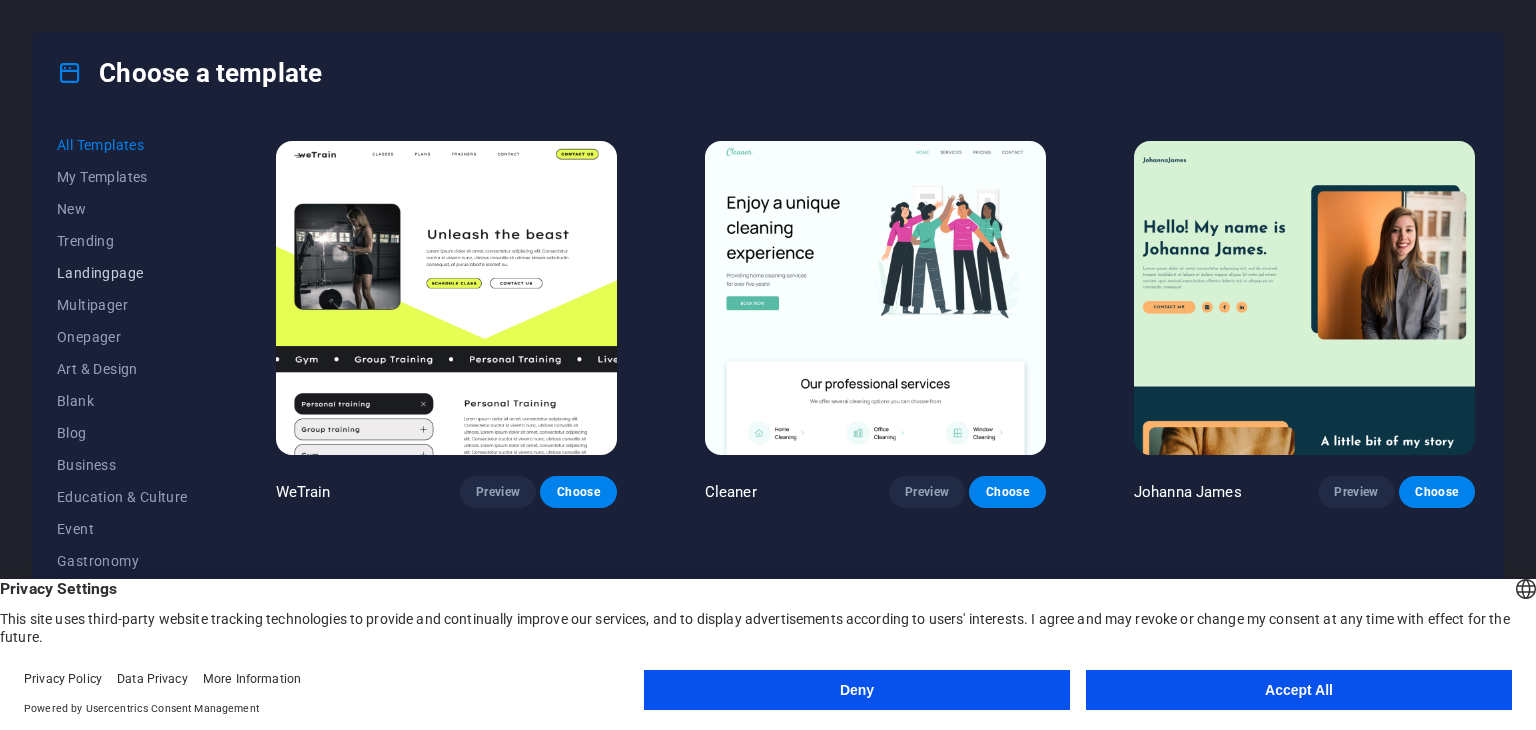 click on "Landingpage" at bounding box center [122, 273] 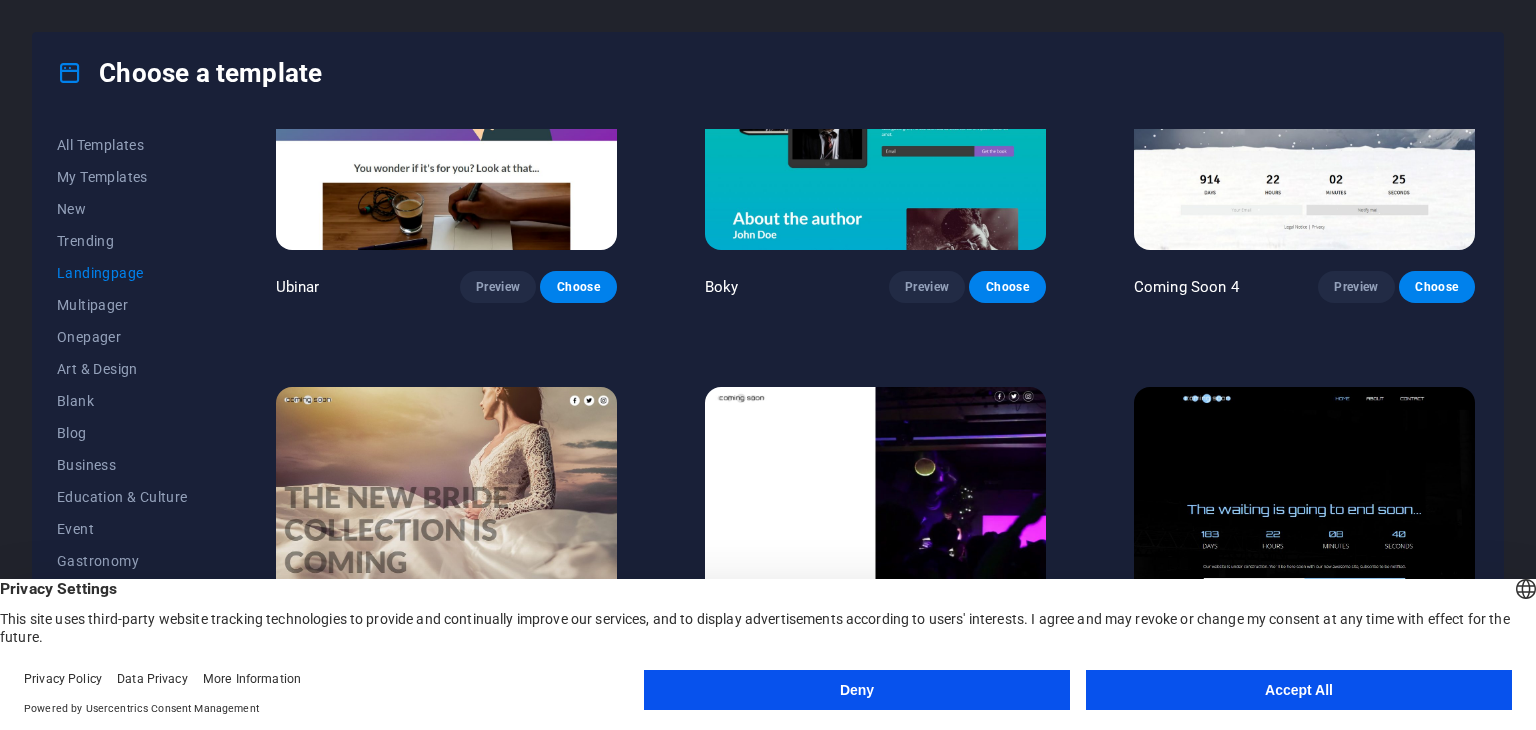 scroll, scrollTop: 3420, scrollLeft: 0, axis: vertical 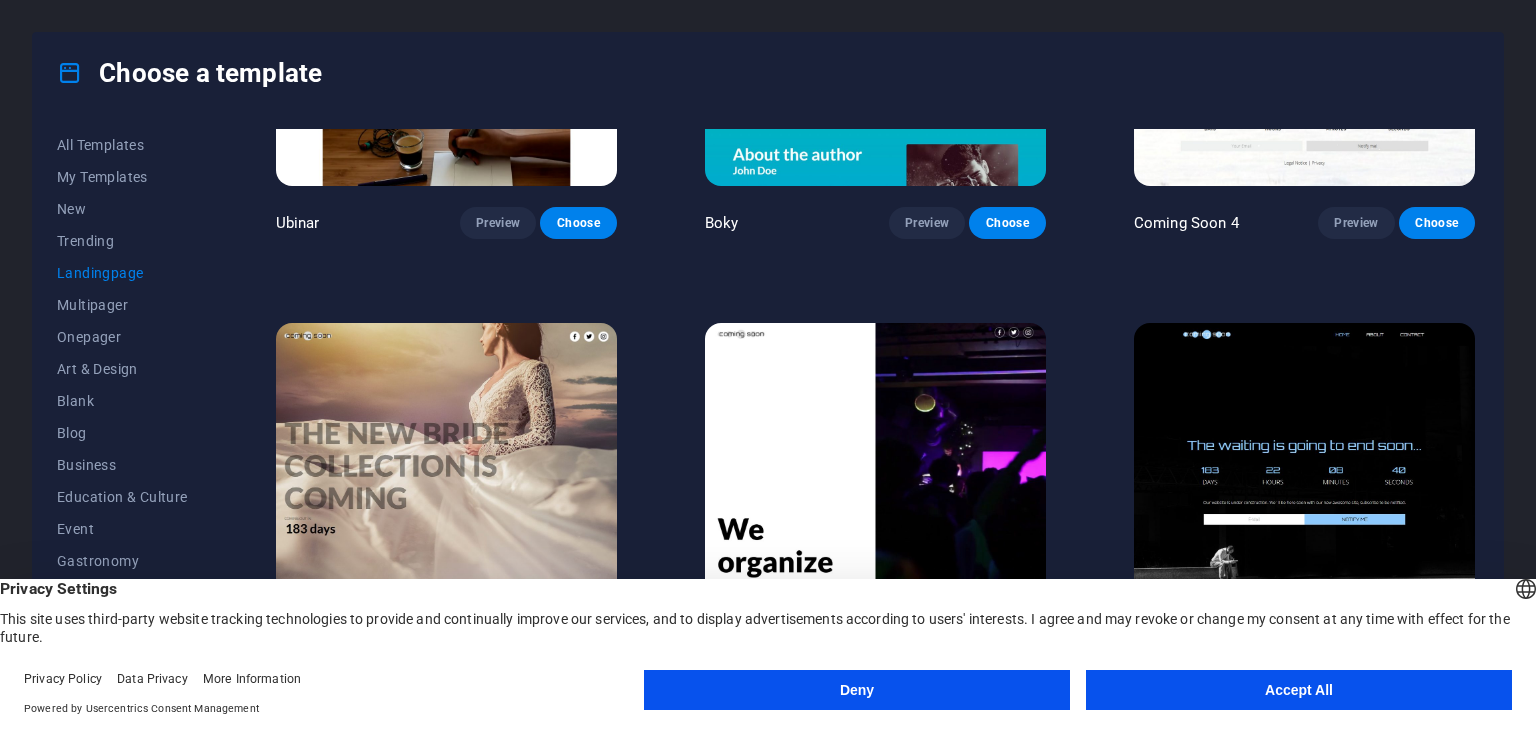 click on "Accept All" at bounding box center [1299, 690] 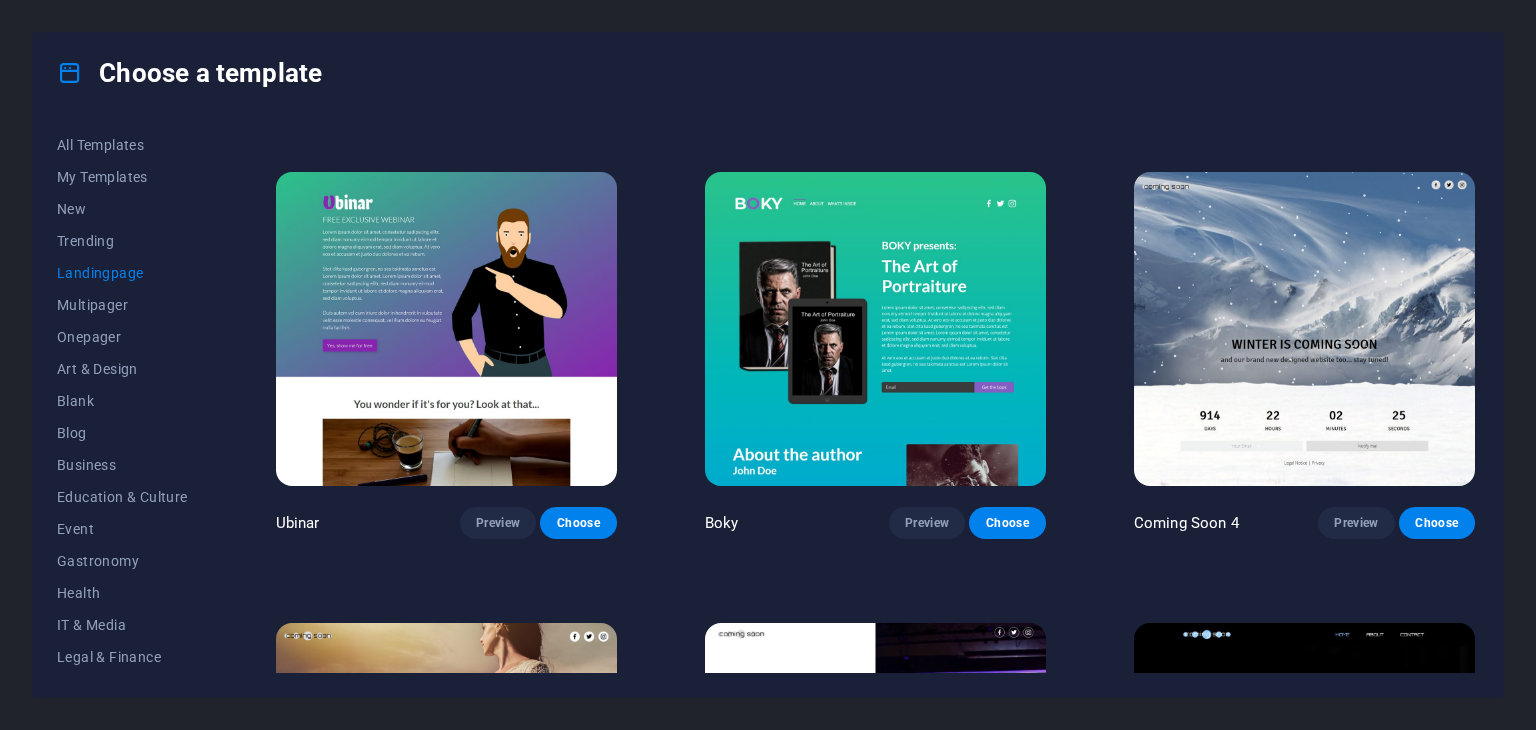 scroll, scrollTop: 3420, scrollLeft: 0, axis: vertical 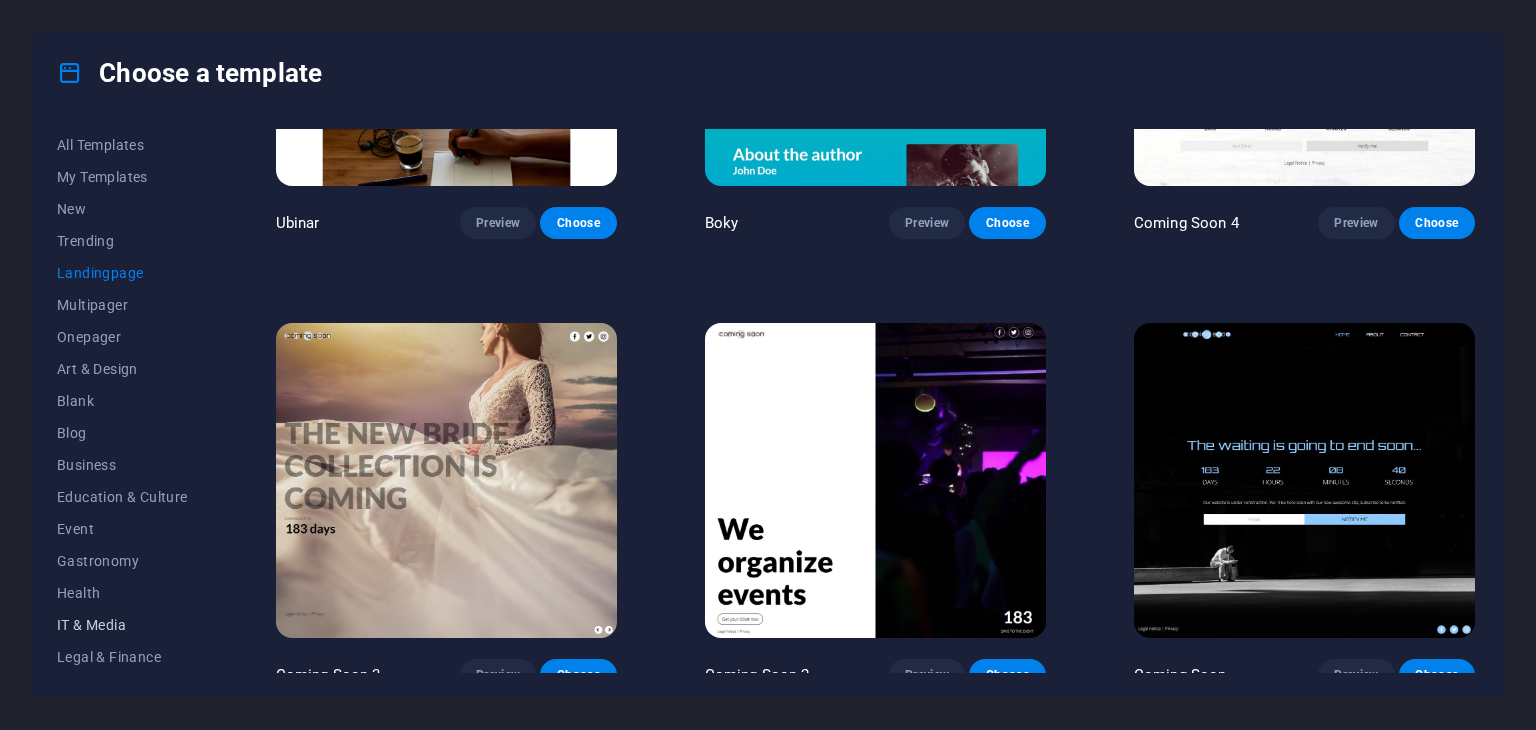 click on "IT & Media" at bounding box center (122, 625) 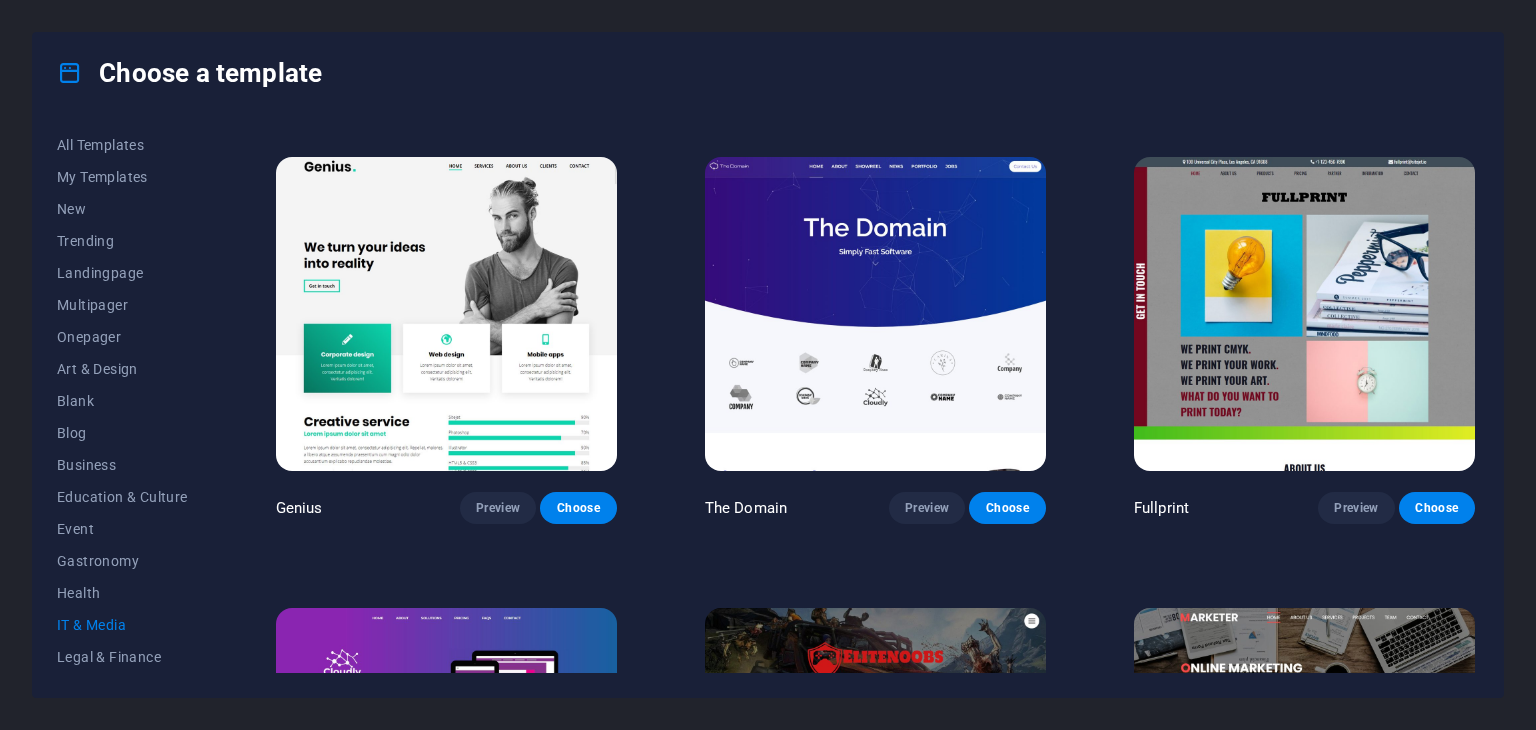 scroll, scrollTop: 873, scrollLeft: 0, axis: vertical 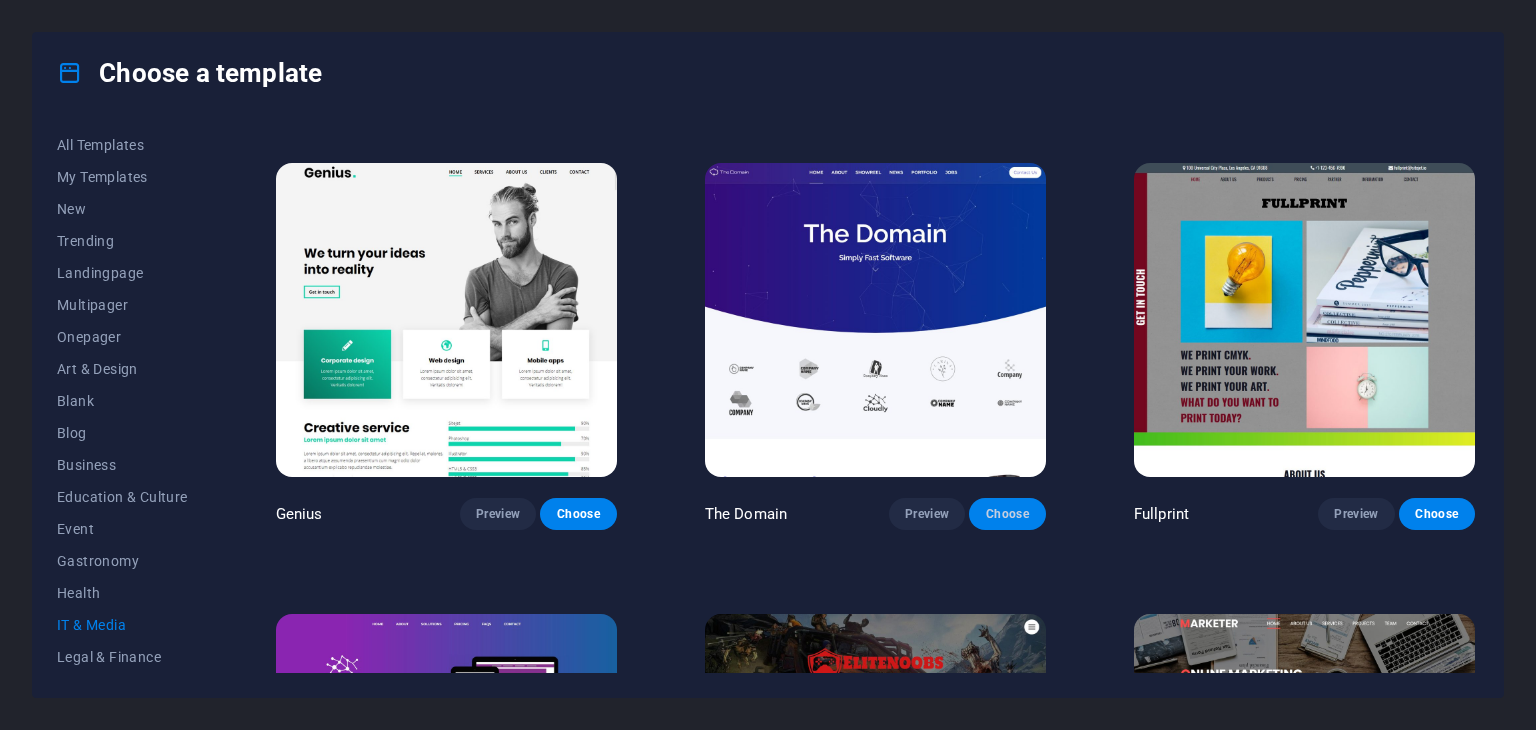 click on "Choose" at bounding box center (1007, 514) 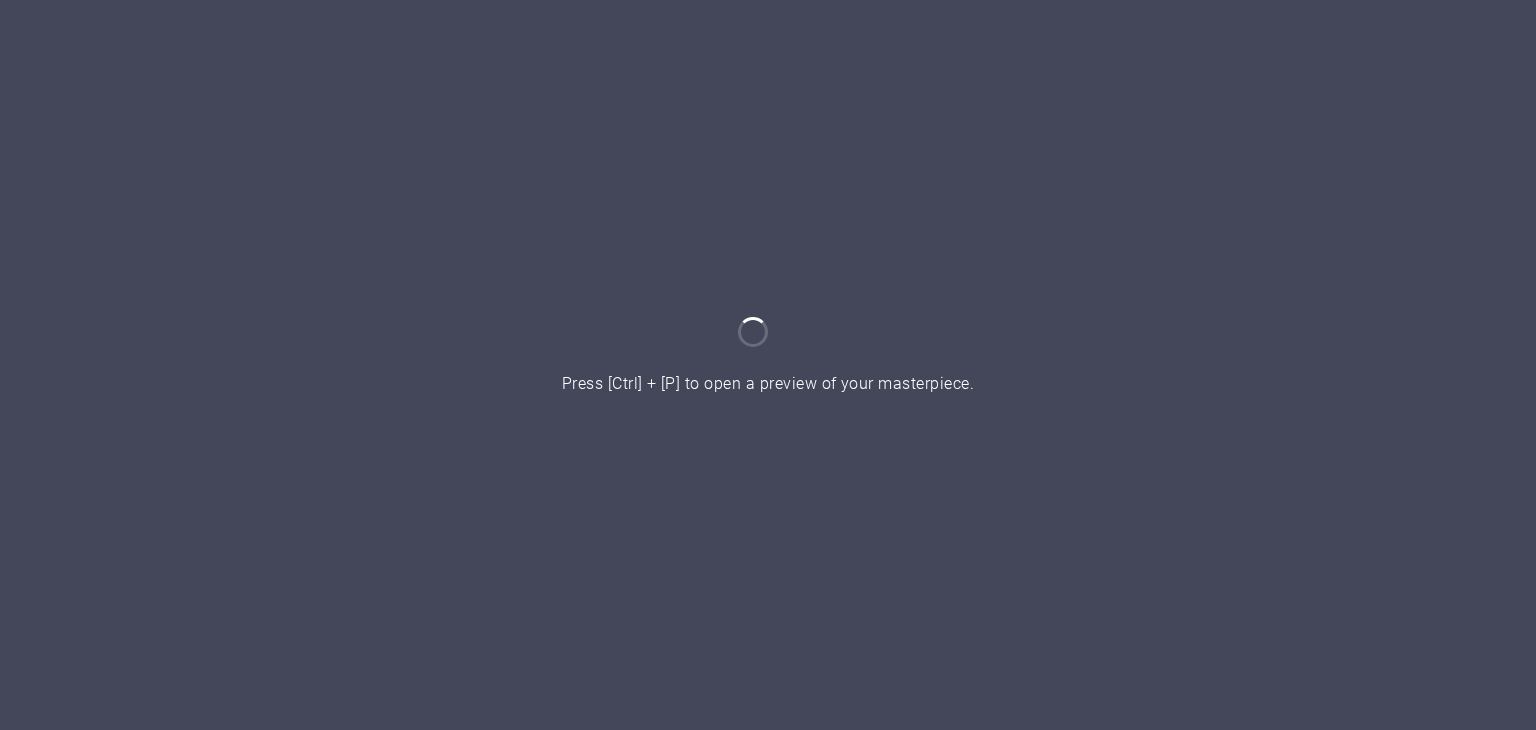 scroll, scrollTop: 0, scrollLeft: 0, axis: both 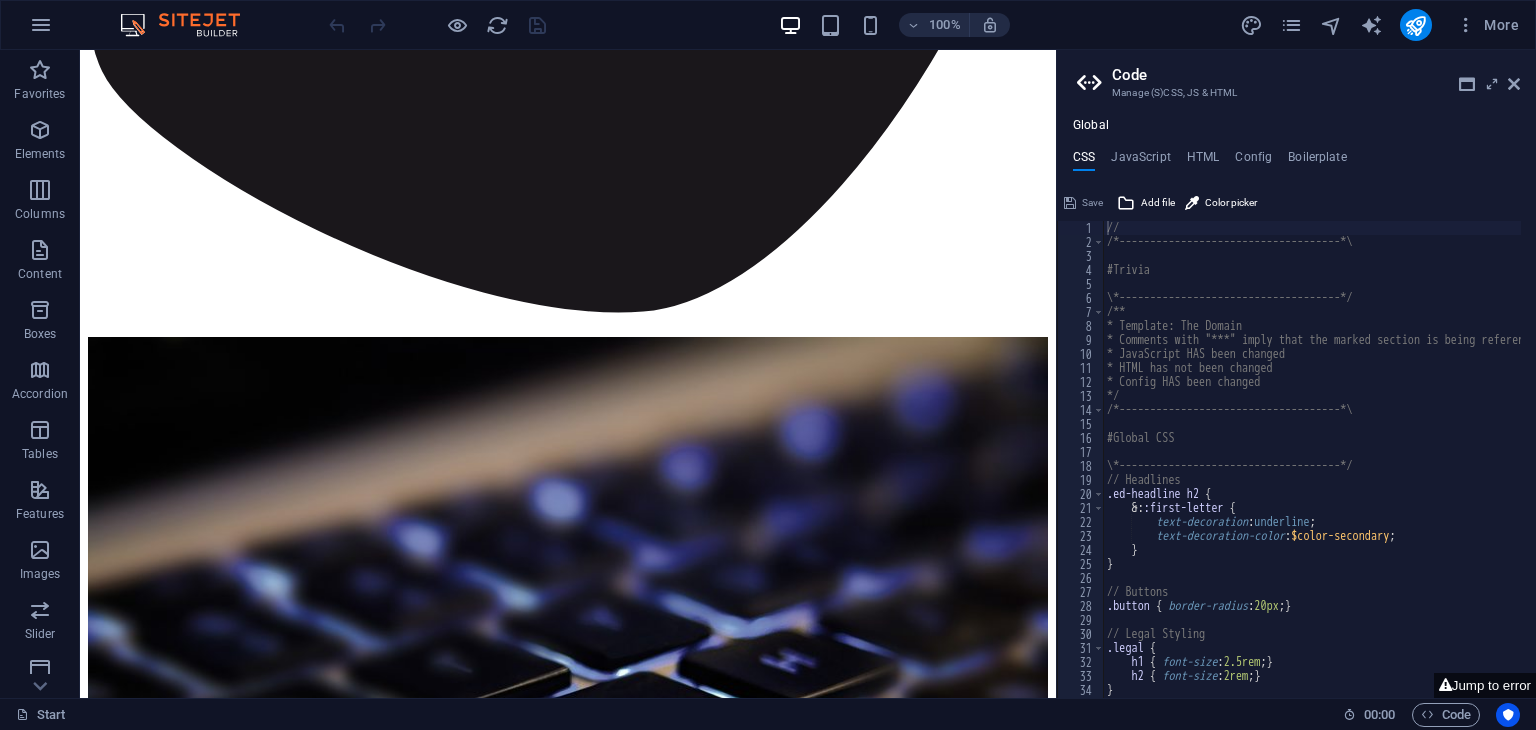 click on "Global CSS JavaScript HTML Config Boilerplate // 1 2 3 4 5 6 7 8 9 10 11 12 13 14 15 16 17 18 19 20 21 22 23 24 25 26 27 28 29 30 31 32 33 34 35 36 //  /*------------------------------------*\     #Trivia \*------------------------------------*/ /**   * Template: The Domain   * Comments with "***" imply that the marked section is being referenced somewhere else   * JavaScript HAS been changed   * HTML has not been changed   * Config HAS been changed   */ /*------------------------------------*\     #Global CSS \*------------------------------------*/ // Headlines  .ed-headline   h2   {      &: :first-letter   {           text-decoration :  underline ;           text-decoration-color :  $color-secondary ;      } } // Buttons .button   {   border-radius :  20px ;  } // Legal Styling .legal   {      h1   {   font-size :  2.5rem ;  }      h2   {   font-size :  2rem ;  } }      Jump to error Save Add file Color picker     Save Add file     Save Add file" at bounding box center (1296, 408) 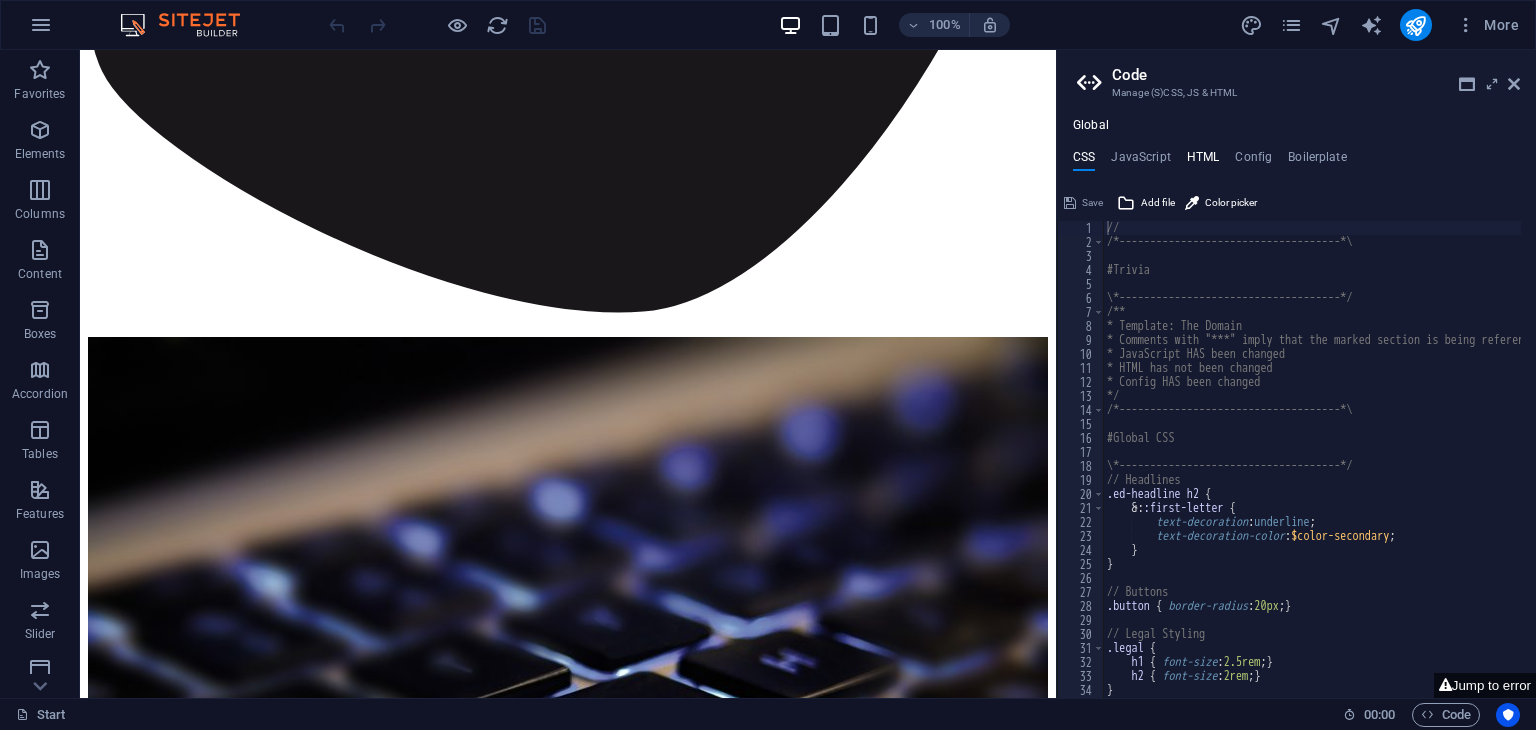 click on "HTML" at bounding box center [1203, 161] 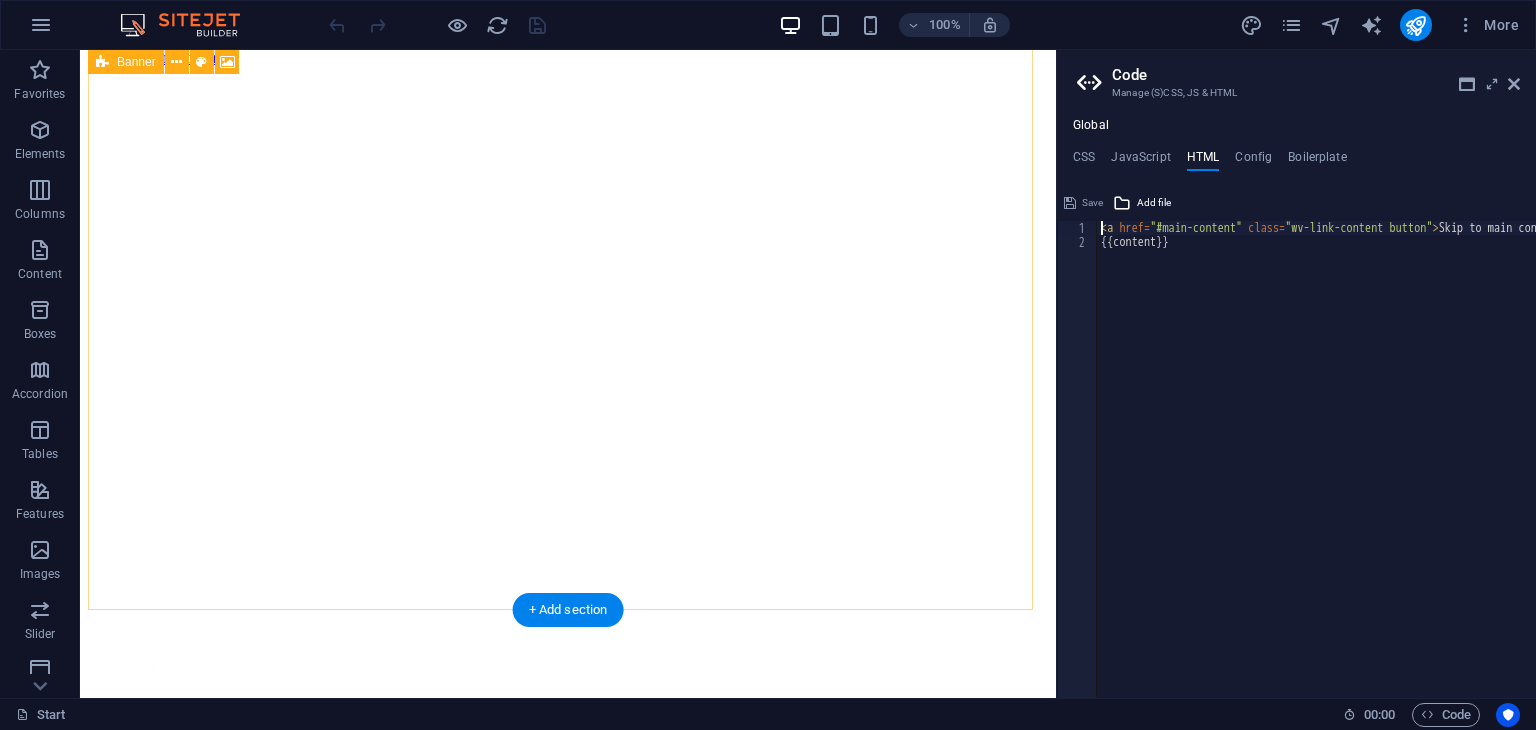 scroll, scrollTop: 0, scrollLeft: 0, axis: both 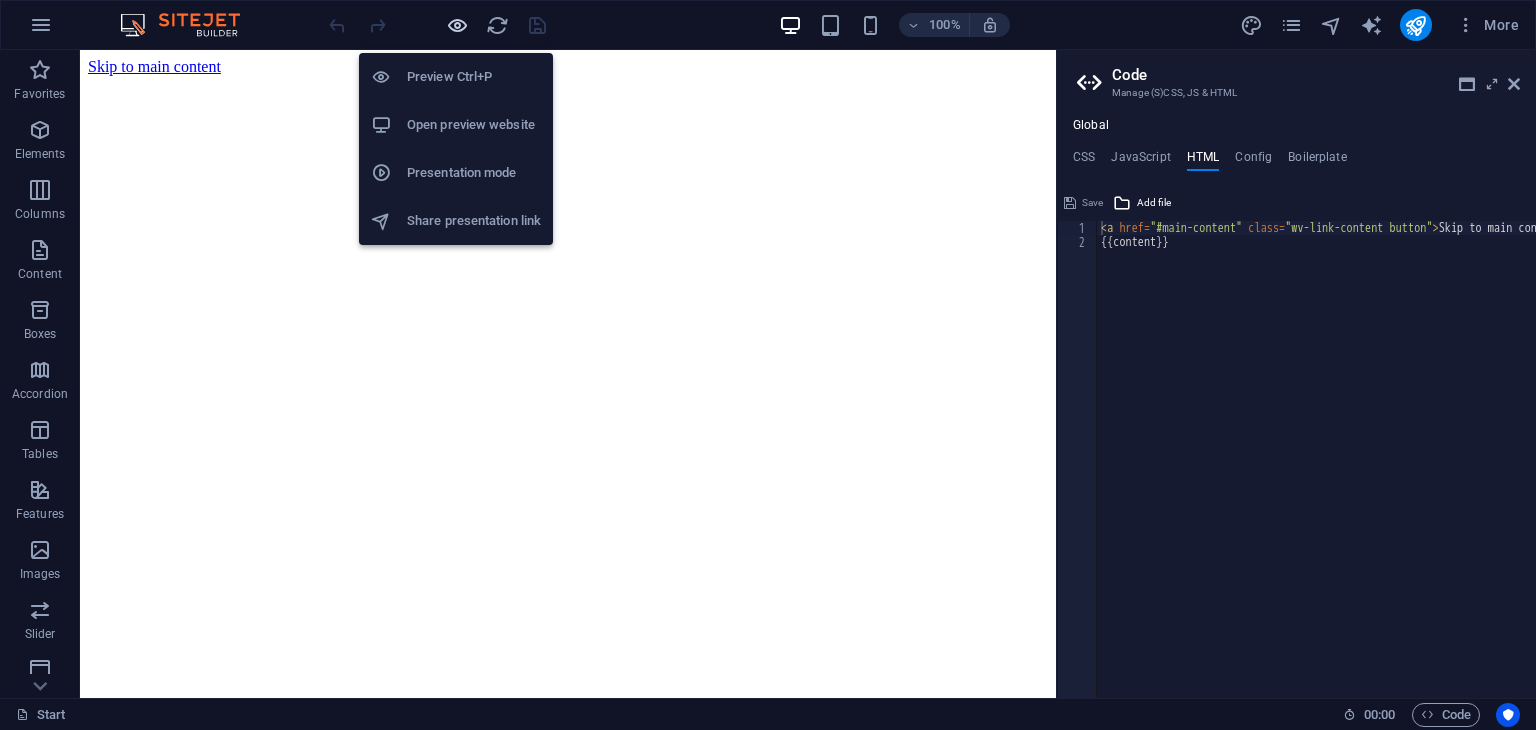click at bounding box center (457, 25) 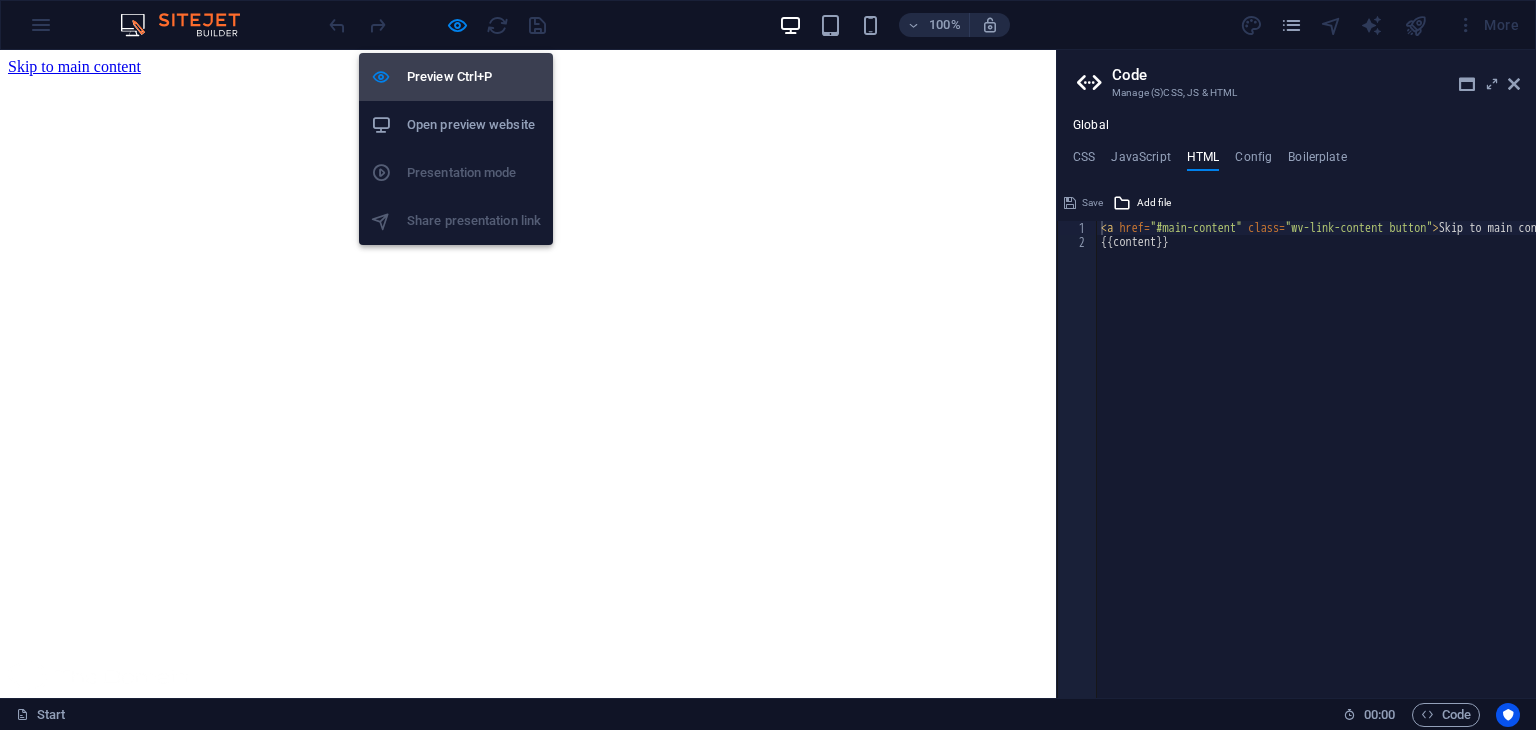 click on "Preview Ctrl+P" at bounding box center (474, 77) 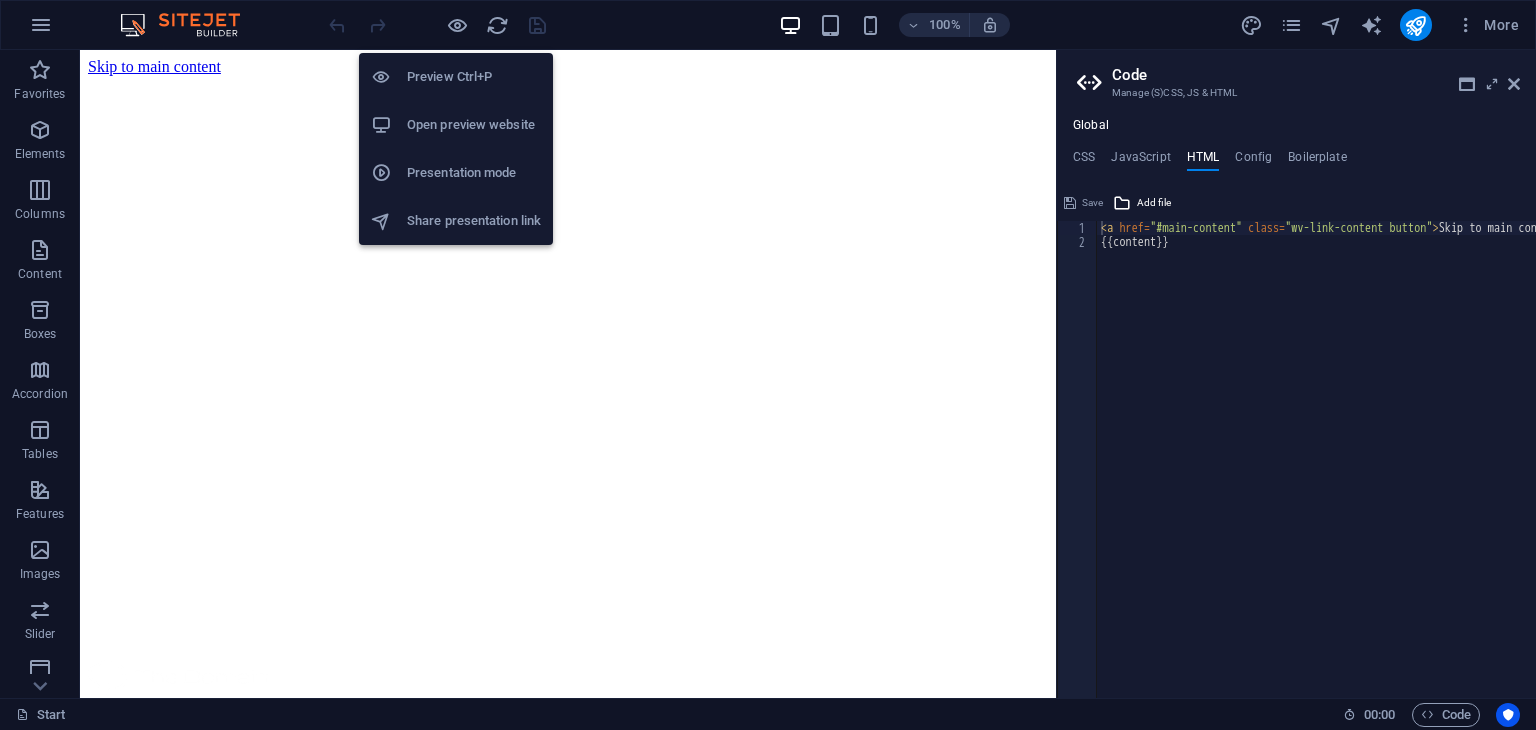 click on "Open preview website" at bounding box center [474, 125] 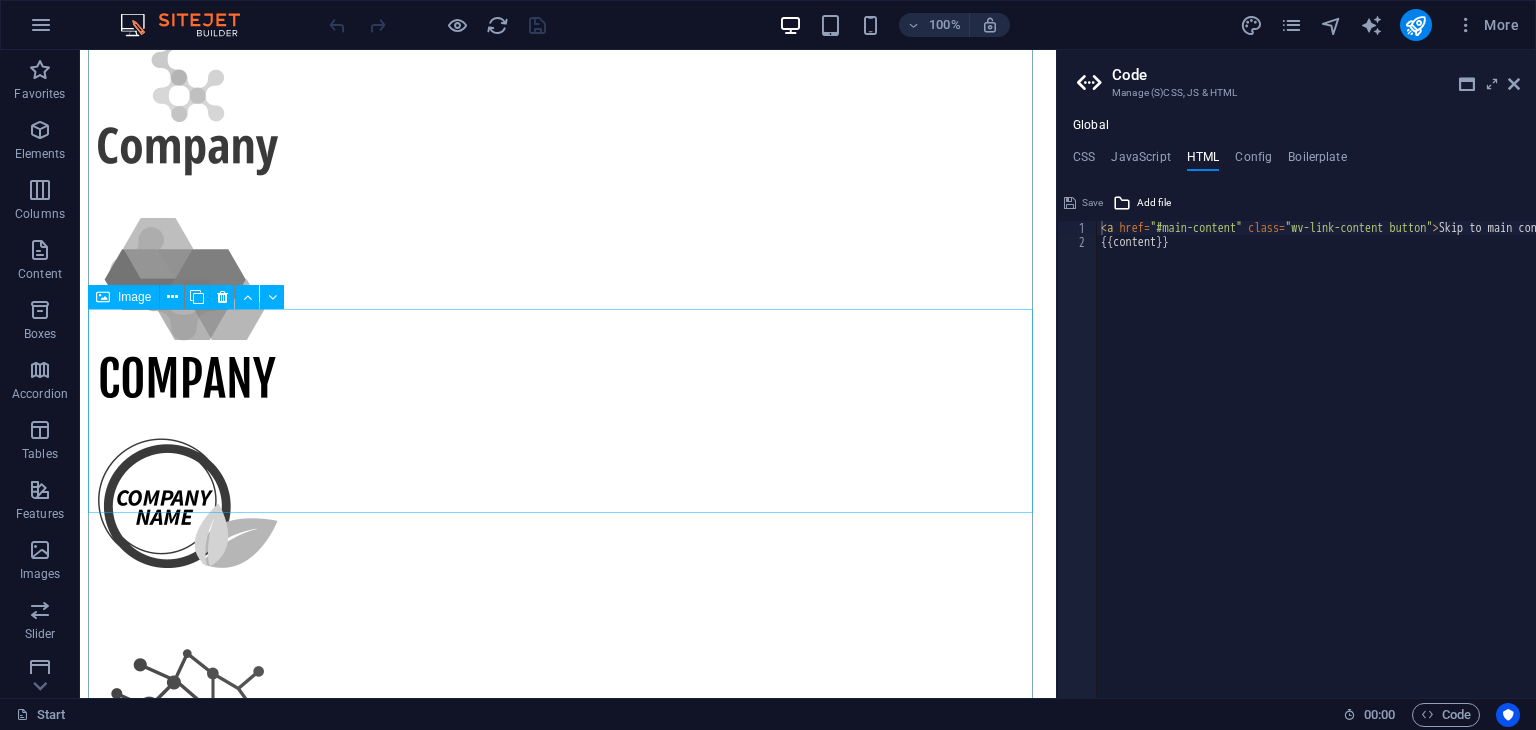 scroll, scrollTop: 2100, scrollLeft: 0, axis: vertical 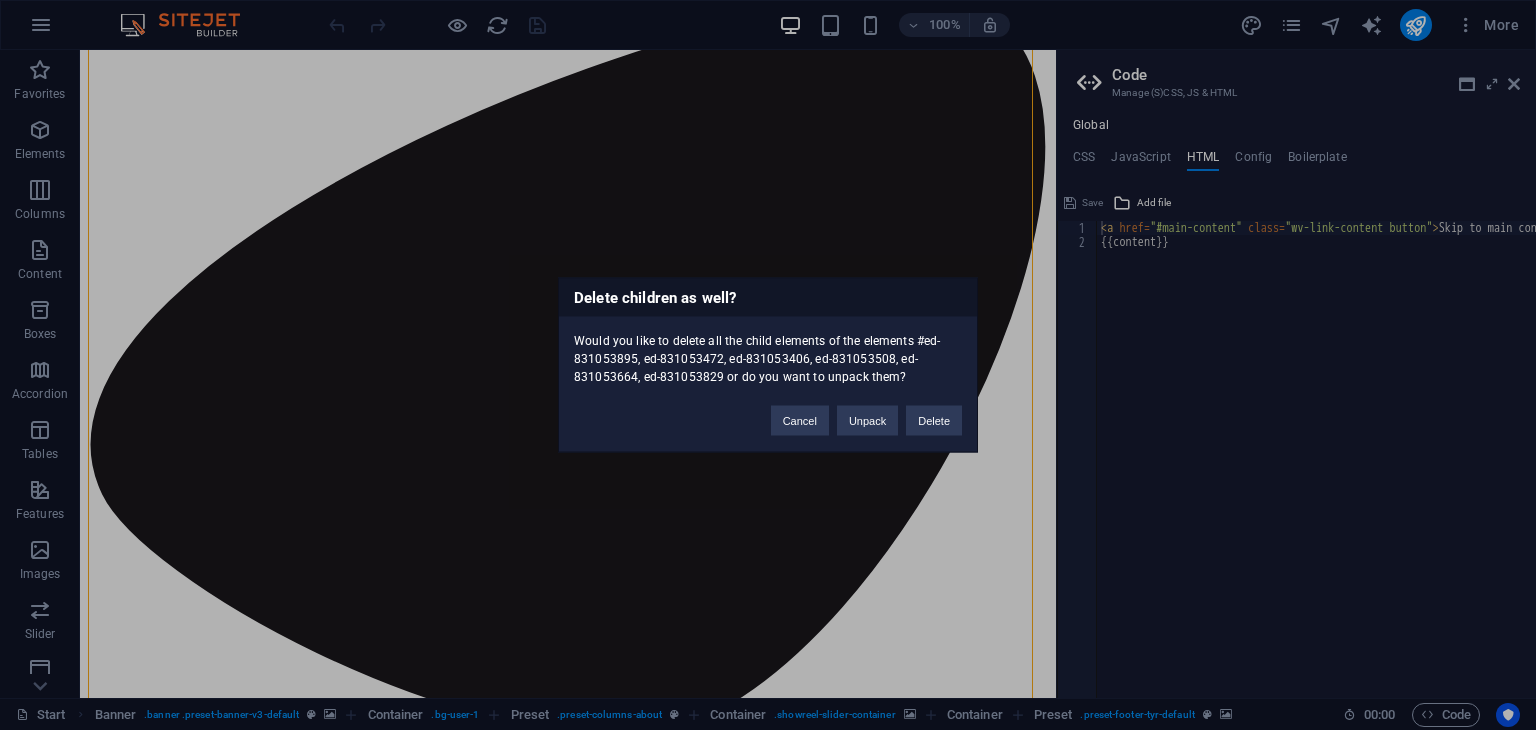 type 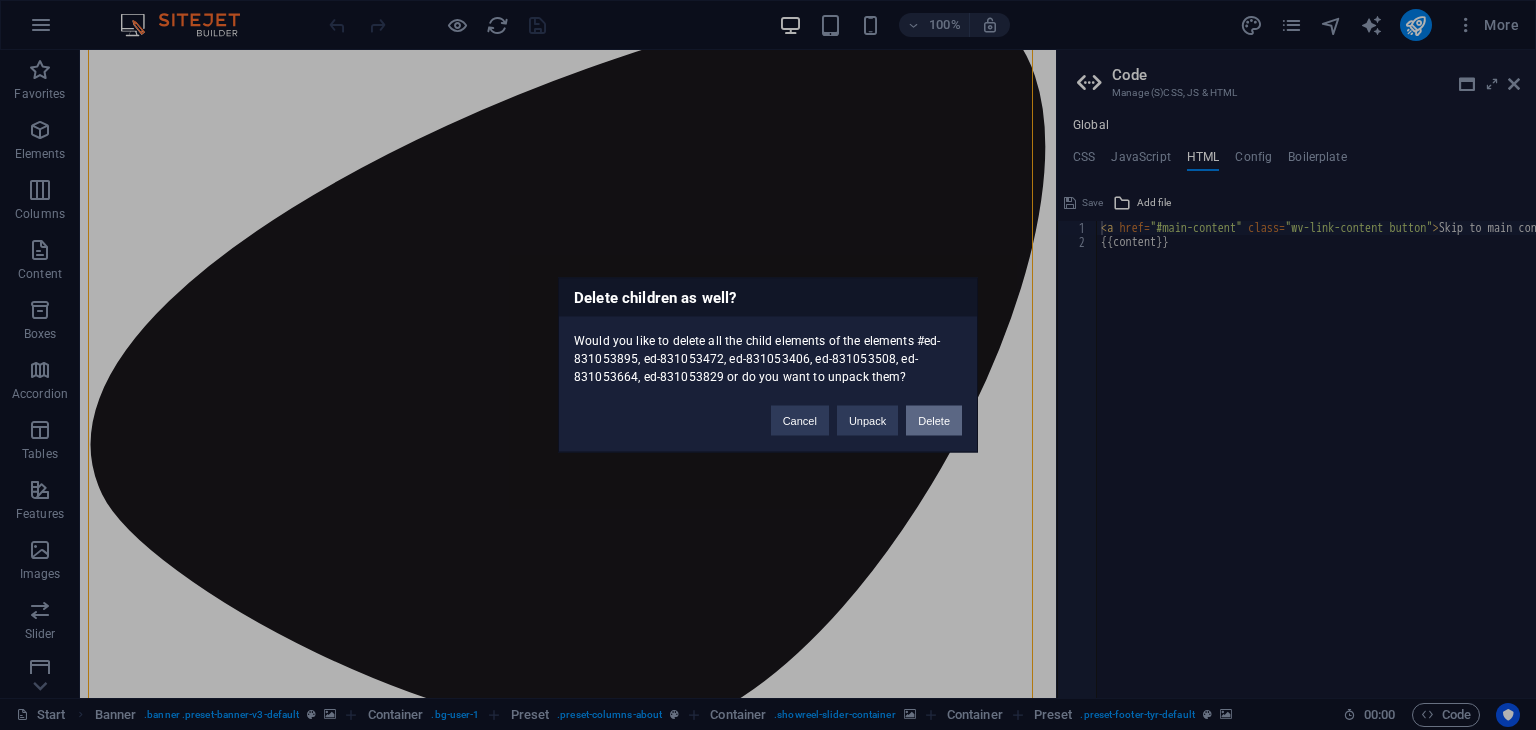 click on "Delete" at bounding box center (934, 421) 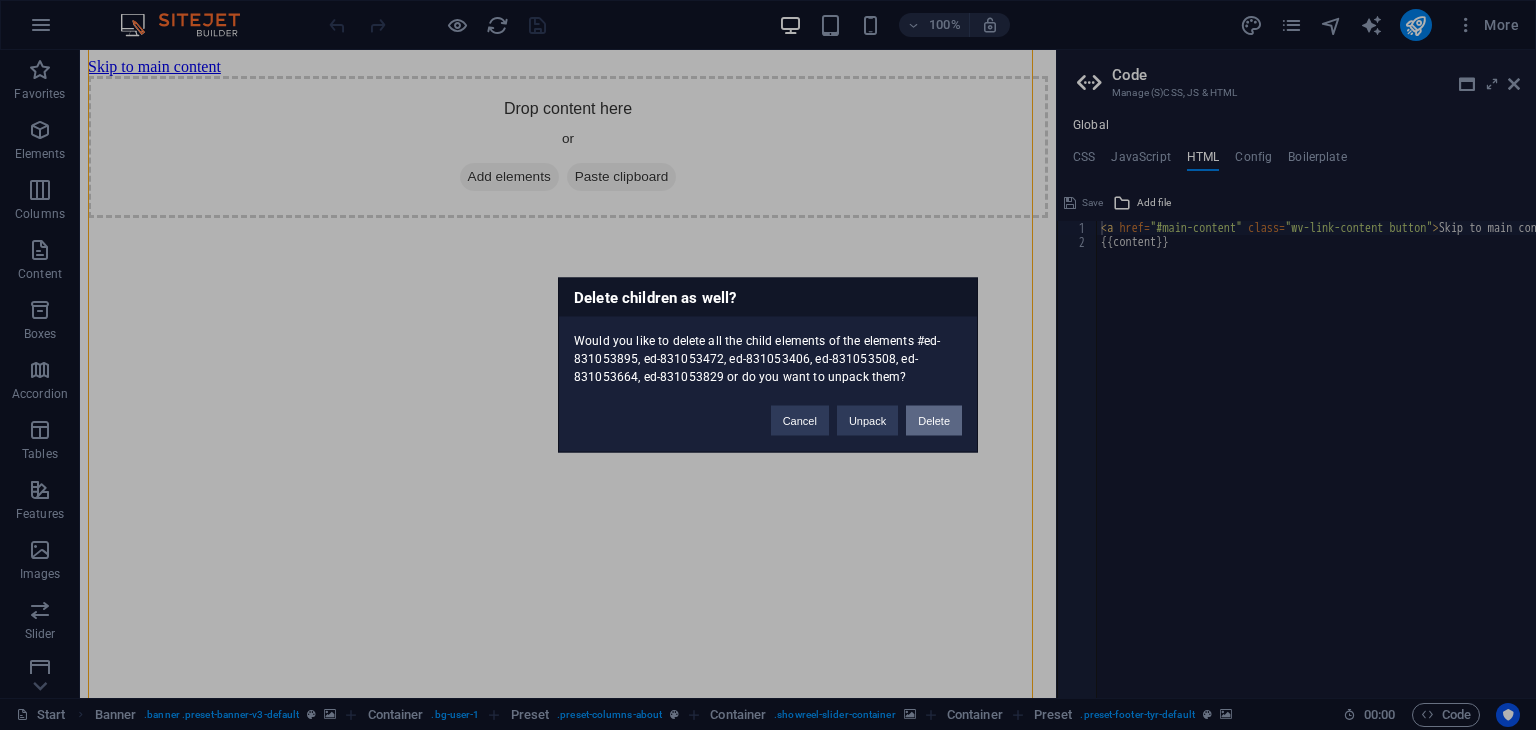 scroll, scrollTop: 0, scrollLeft: 0, axis: both 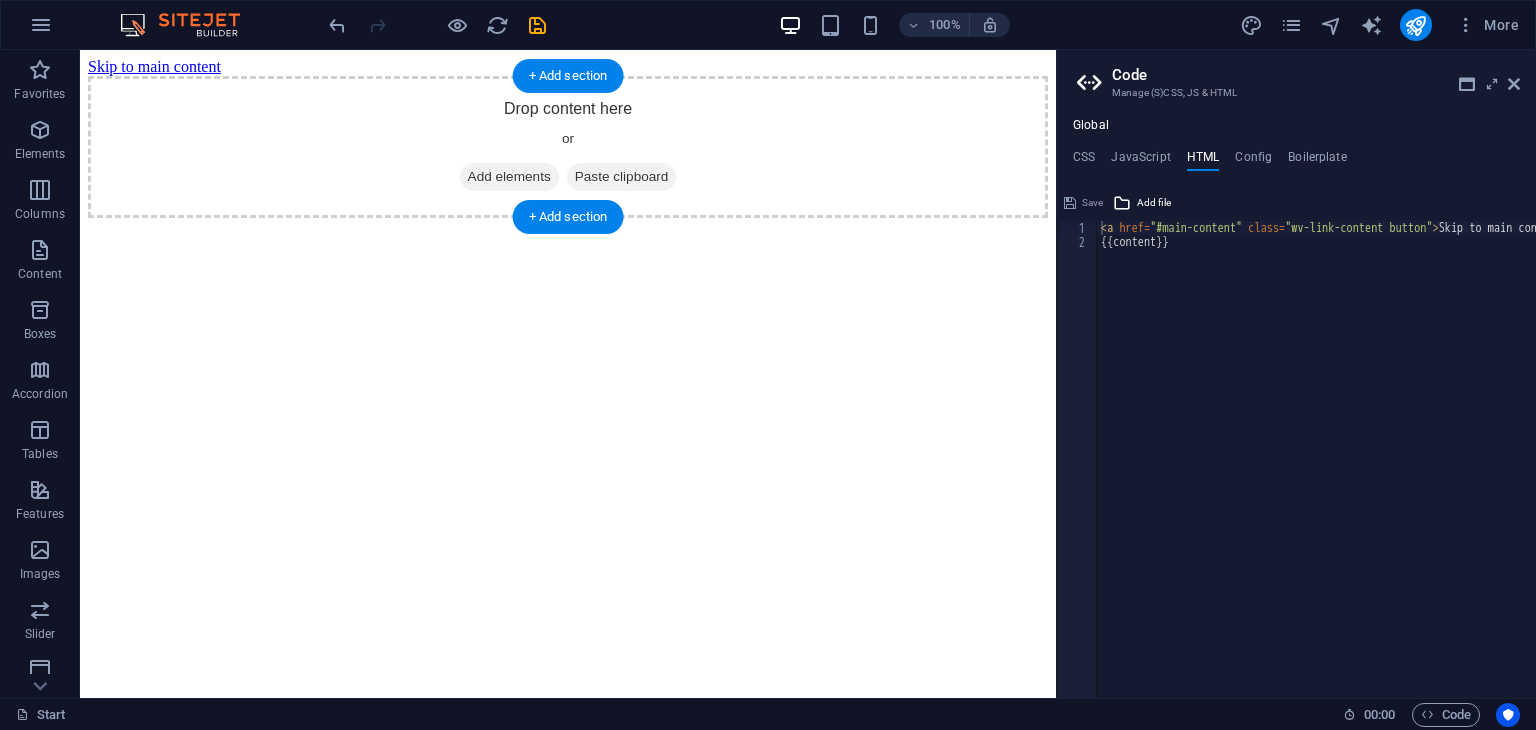 click on "Drop content here or  Add elements  Paste clipboard" at bounding box center (568, 147) 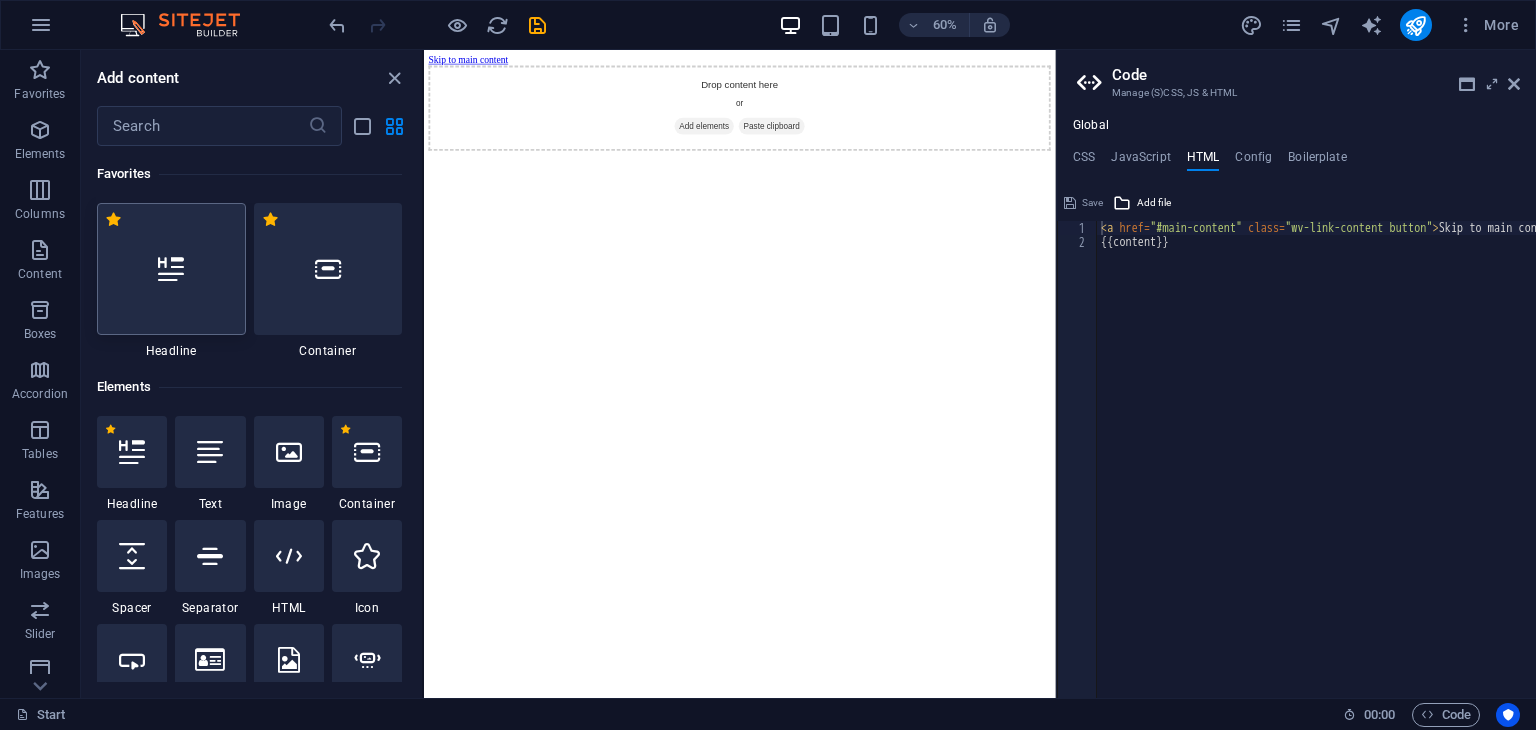 click at bounding box center (171, 269) 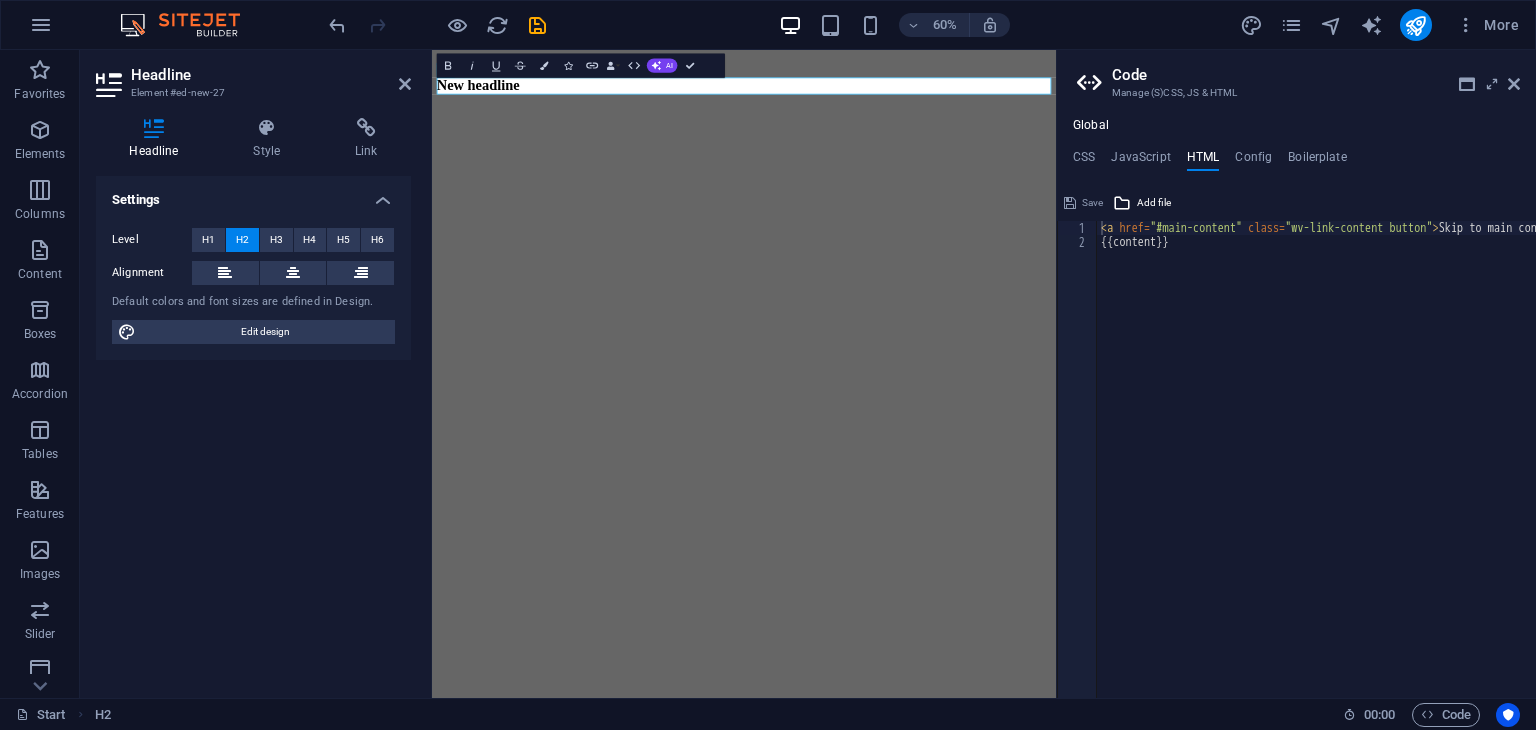 type 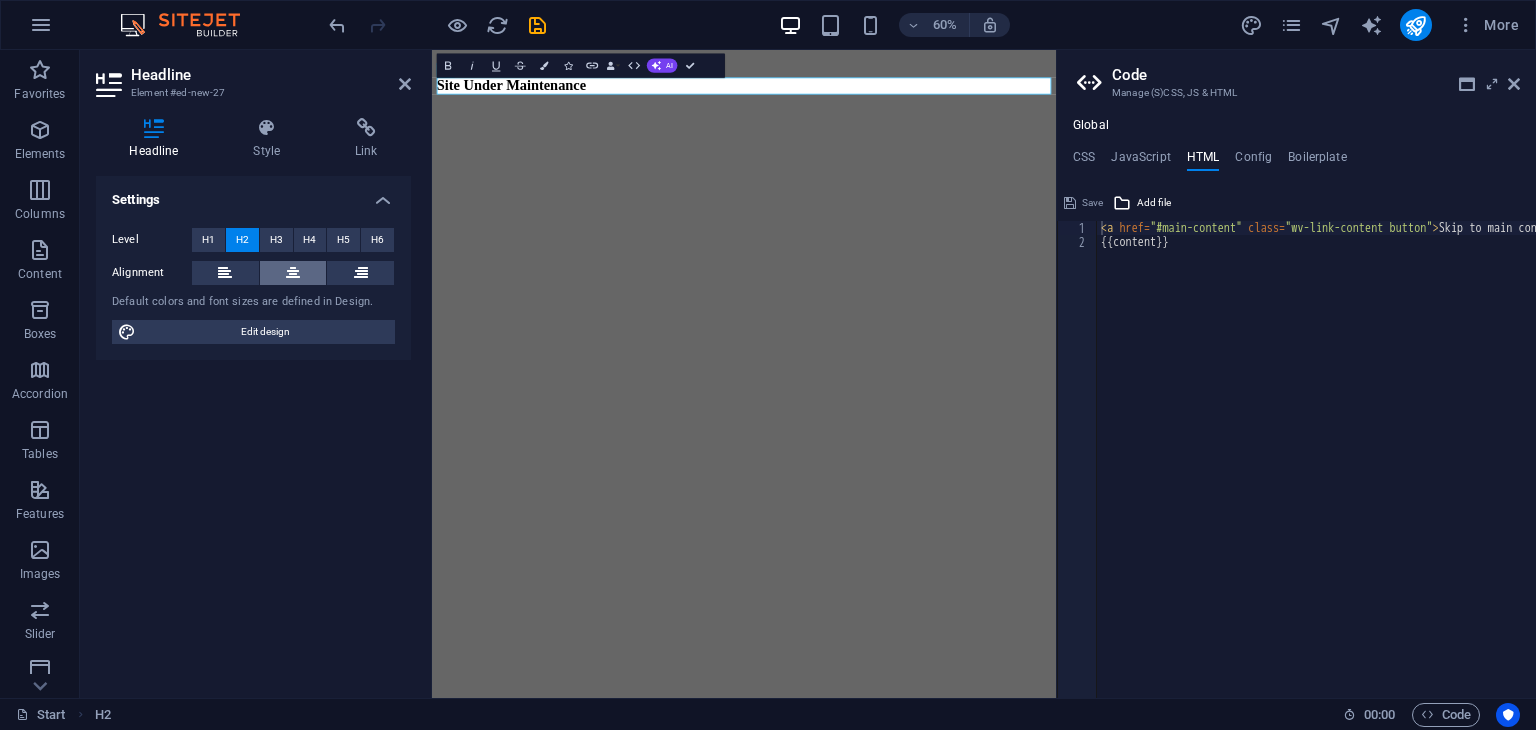 click at bounding box center (293, 273) 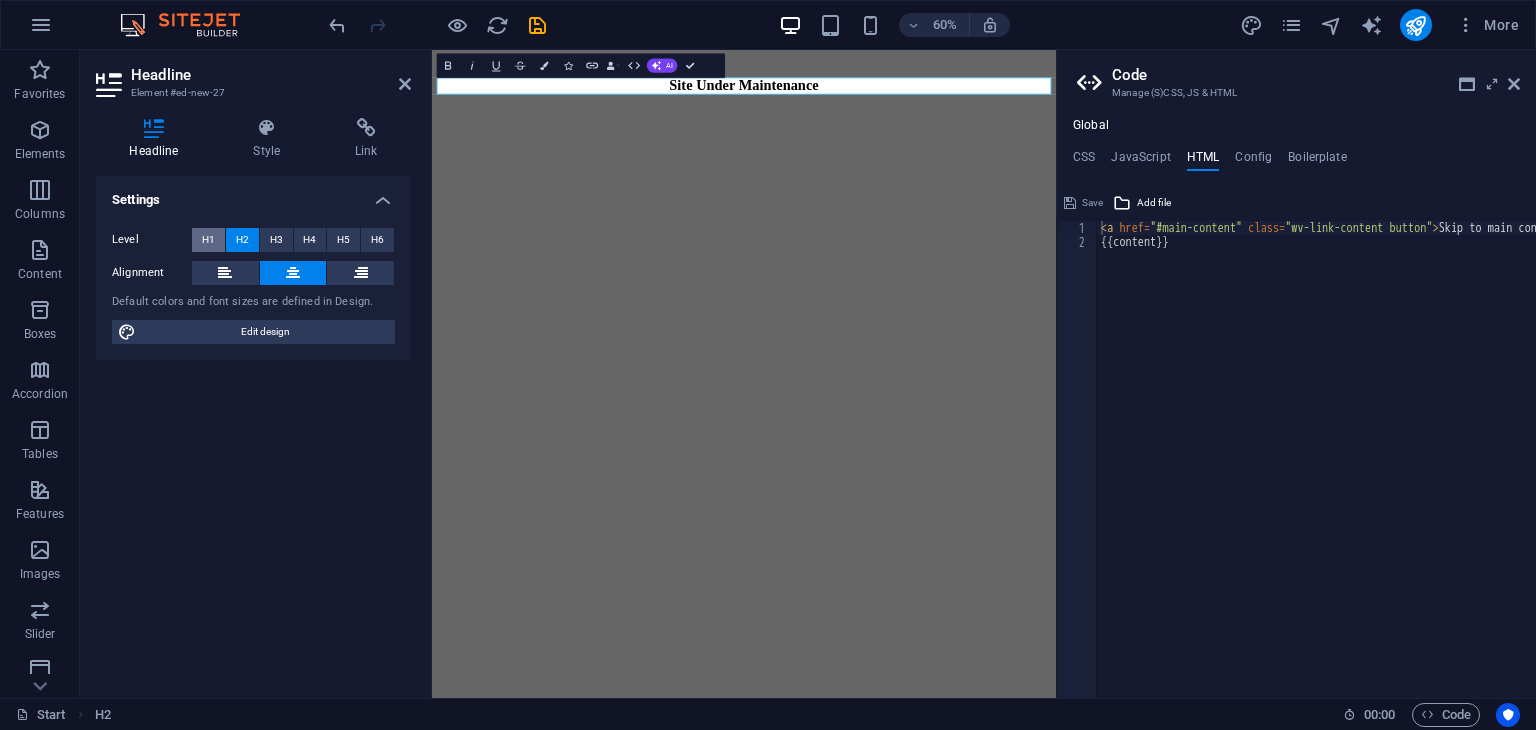 click on "H1" at bounding box center (208, 240) 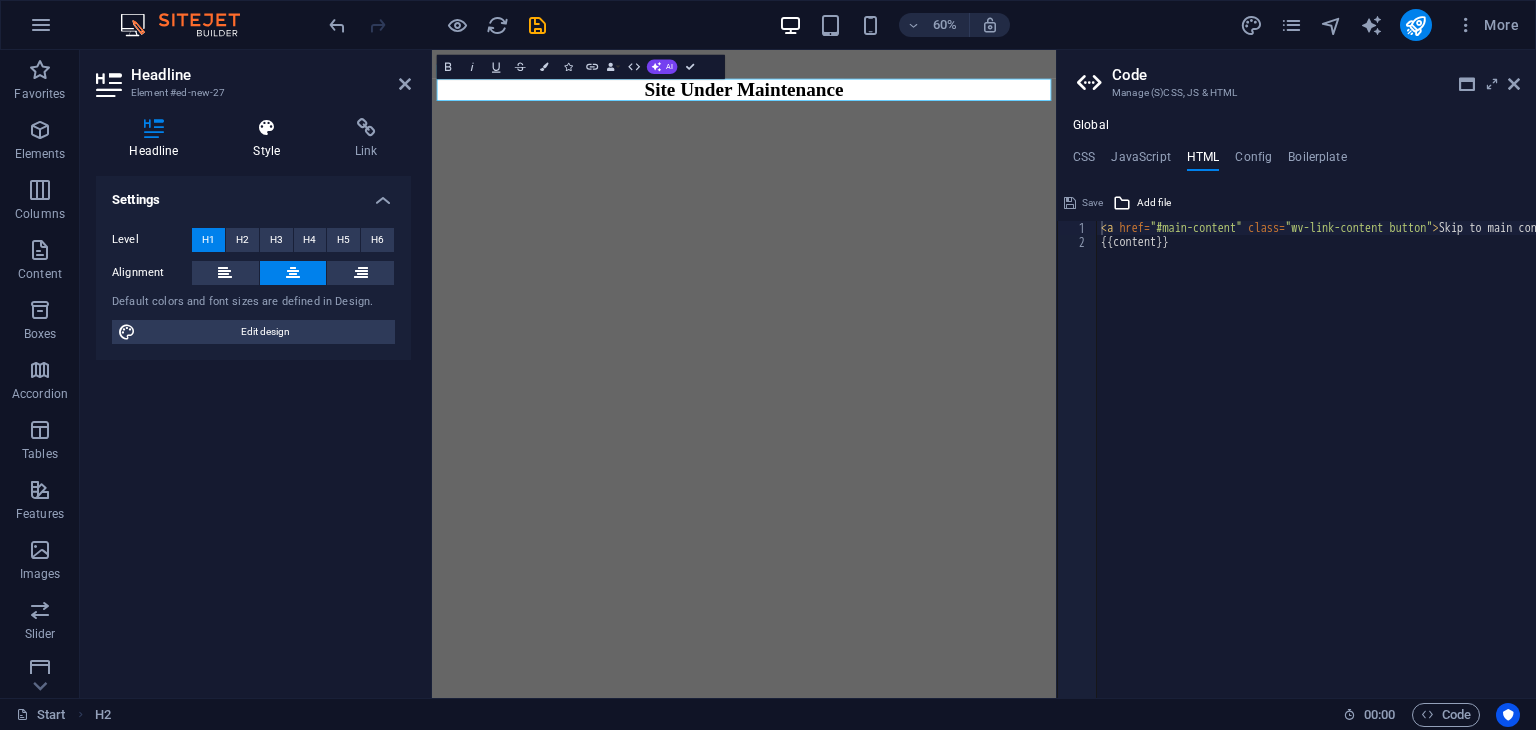 click on "Style" at bounding box center [271, 139] 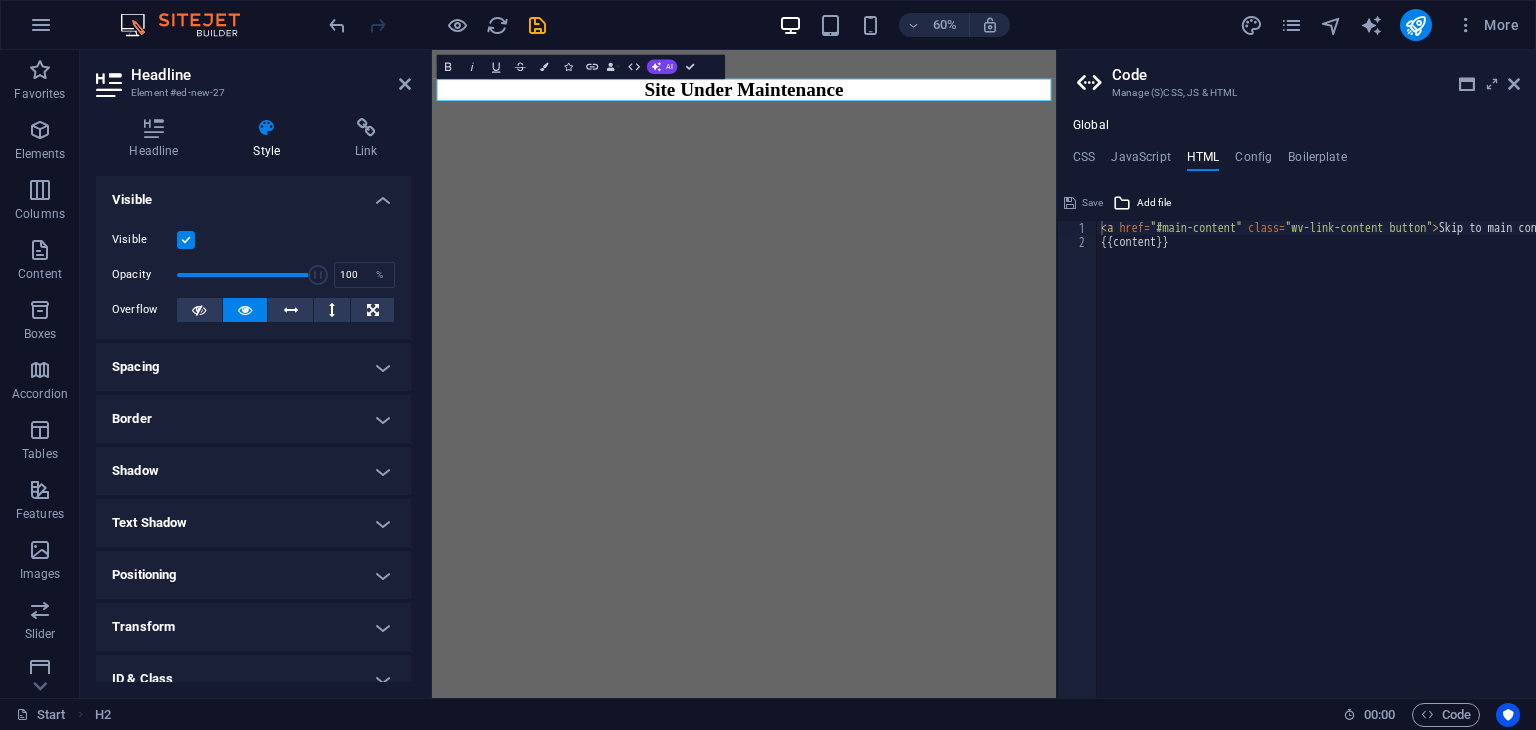 click on "Text Shadow" at bounding box center [253, 523] 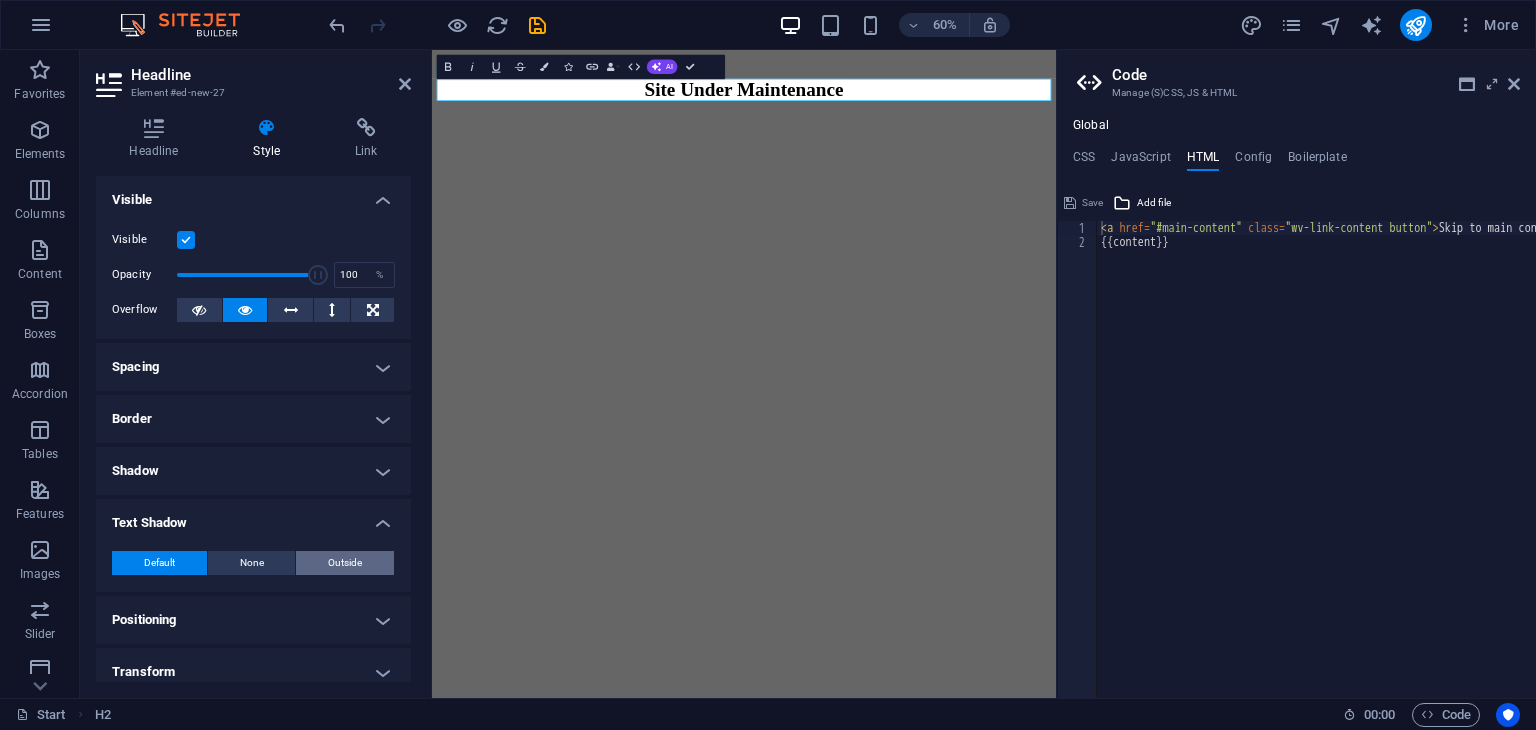 click on "Outside" at bounding box center [345, 563] 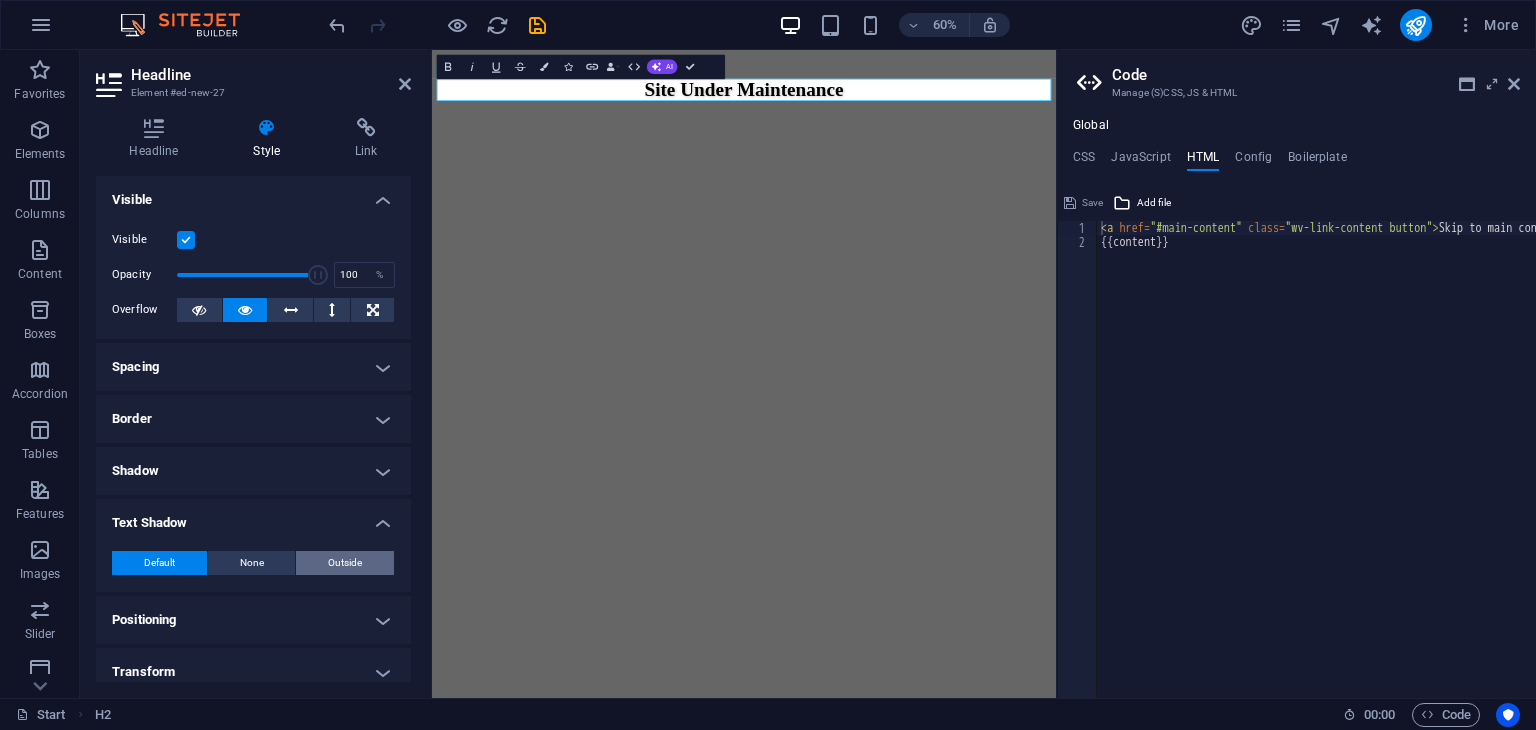 type on "2" 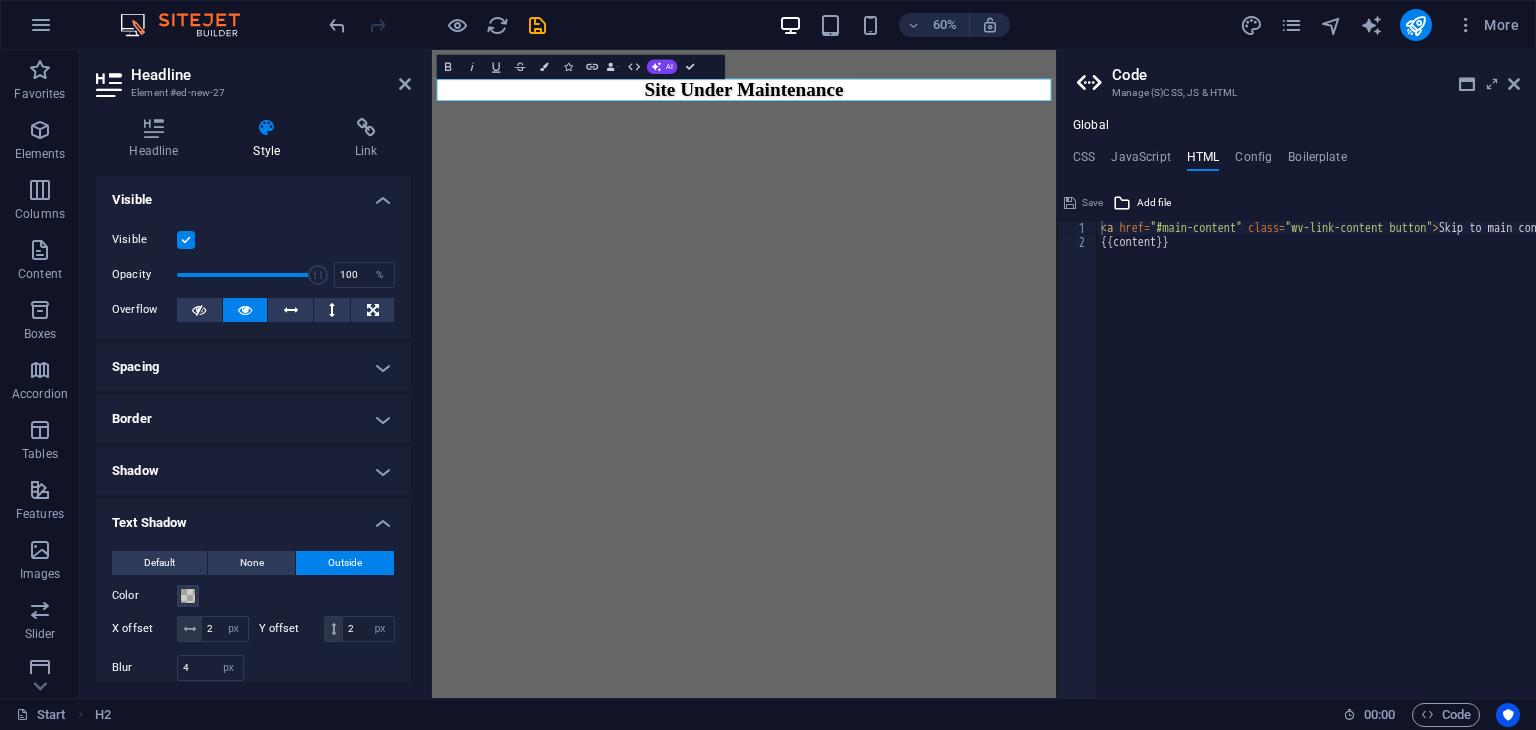click on "Skip to main content
Site Under Maintenance" at bounding box center [952, 103] 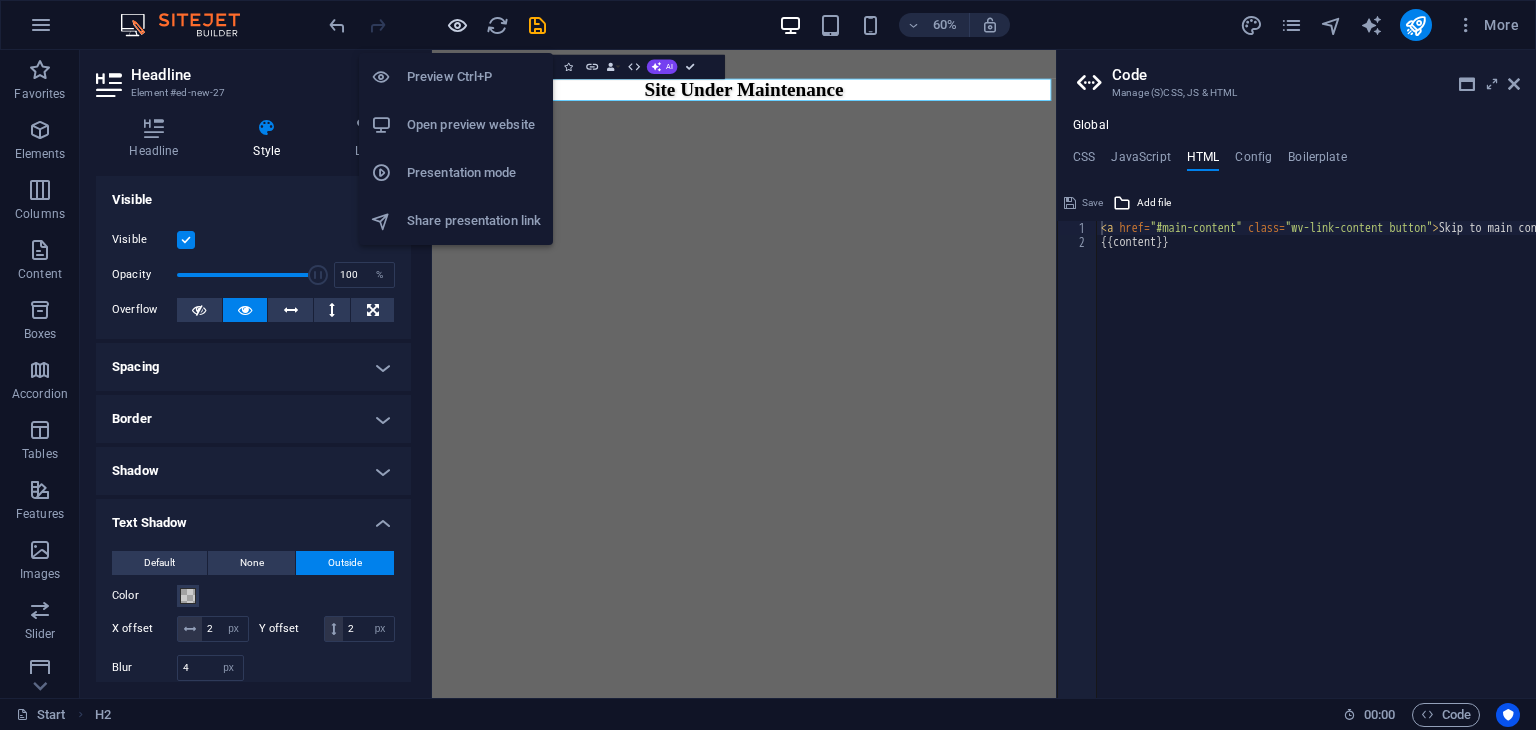 click at bounding box center (457, 25) 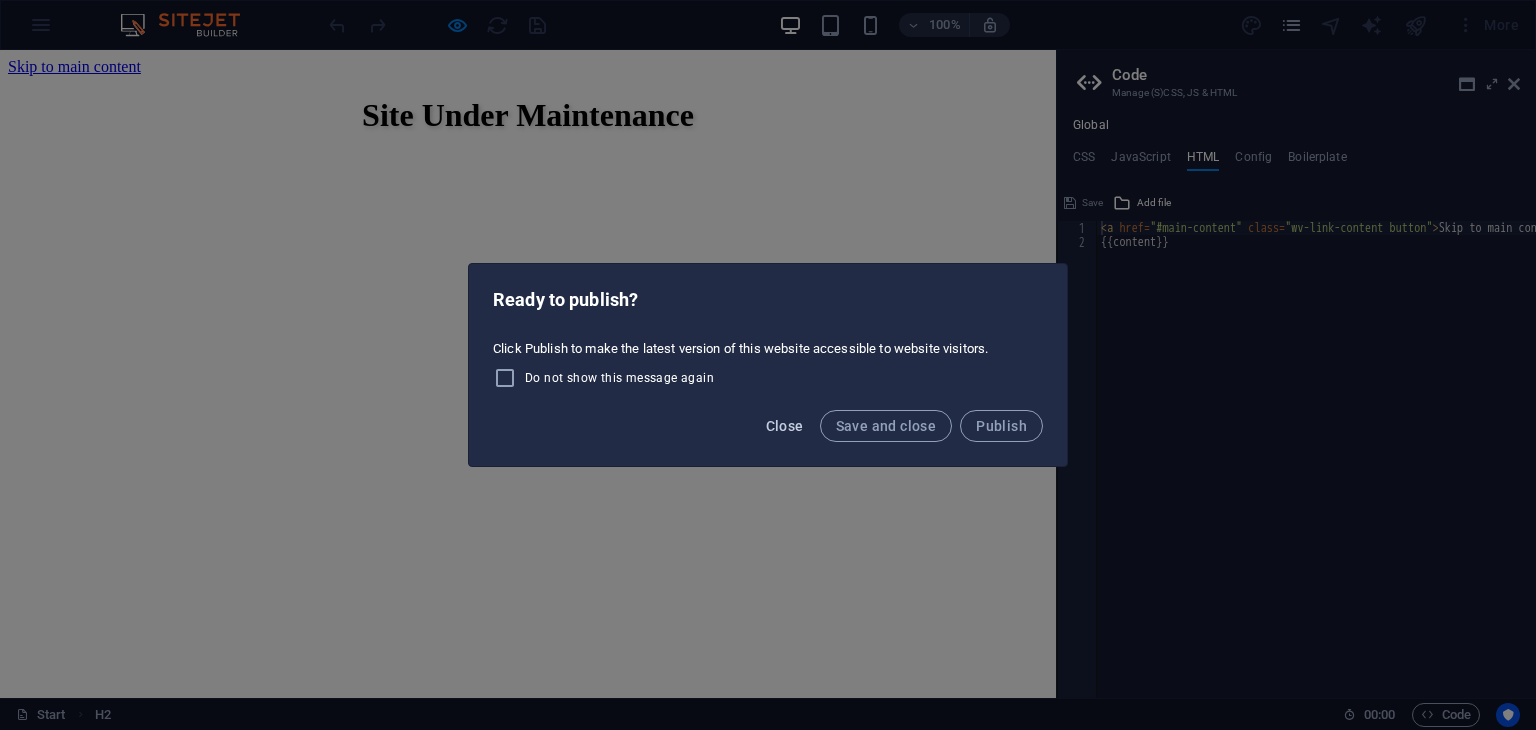 click on "Close" at bounding box center [785, 426] 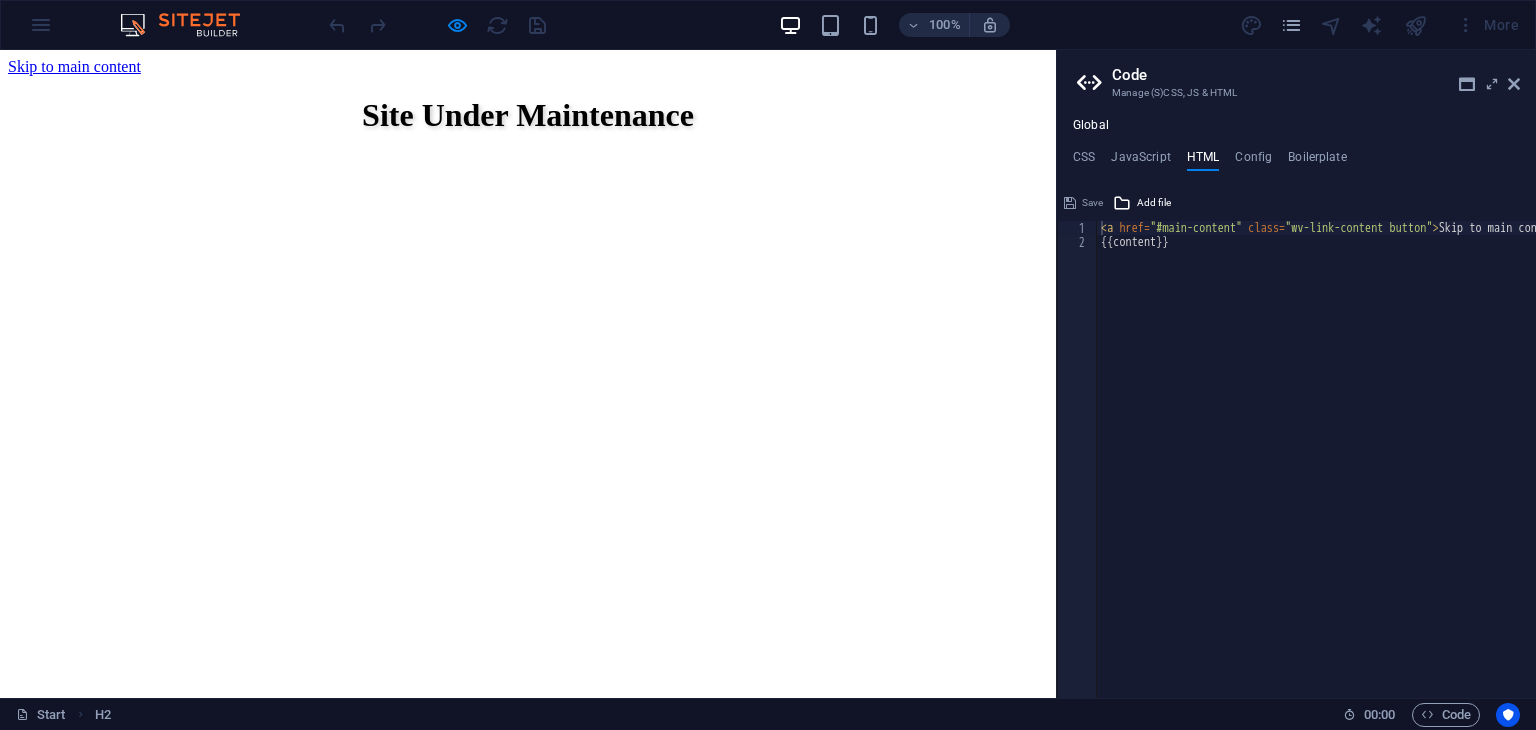 click on "Skip to main content" at bounding box center (74, 66) 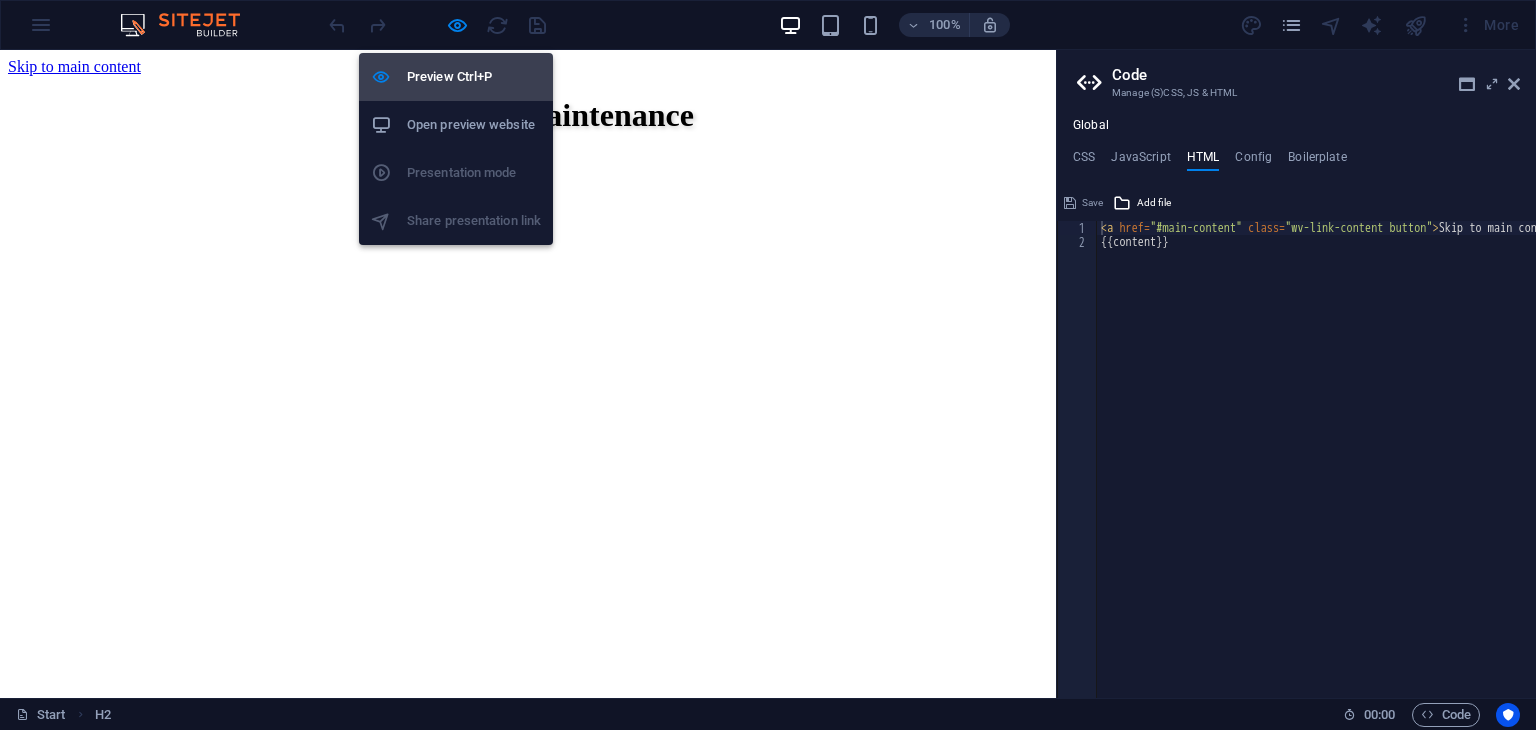 click on "Preview Ctrl+P" at bounding box center [474, 77] 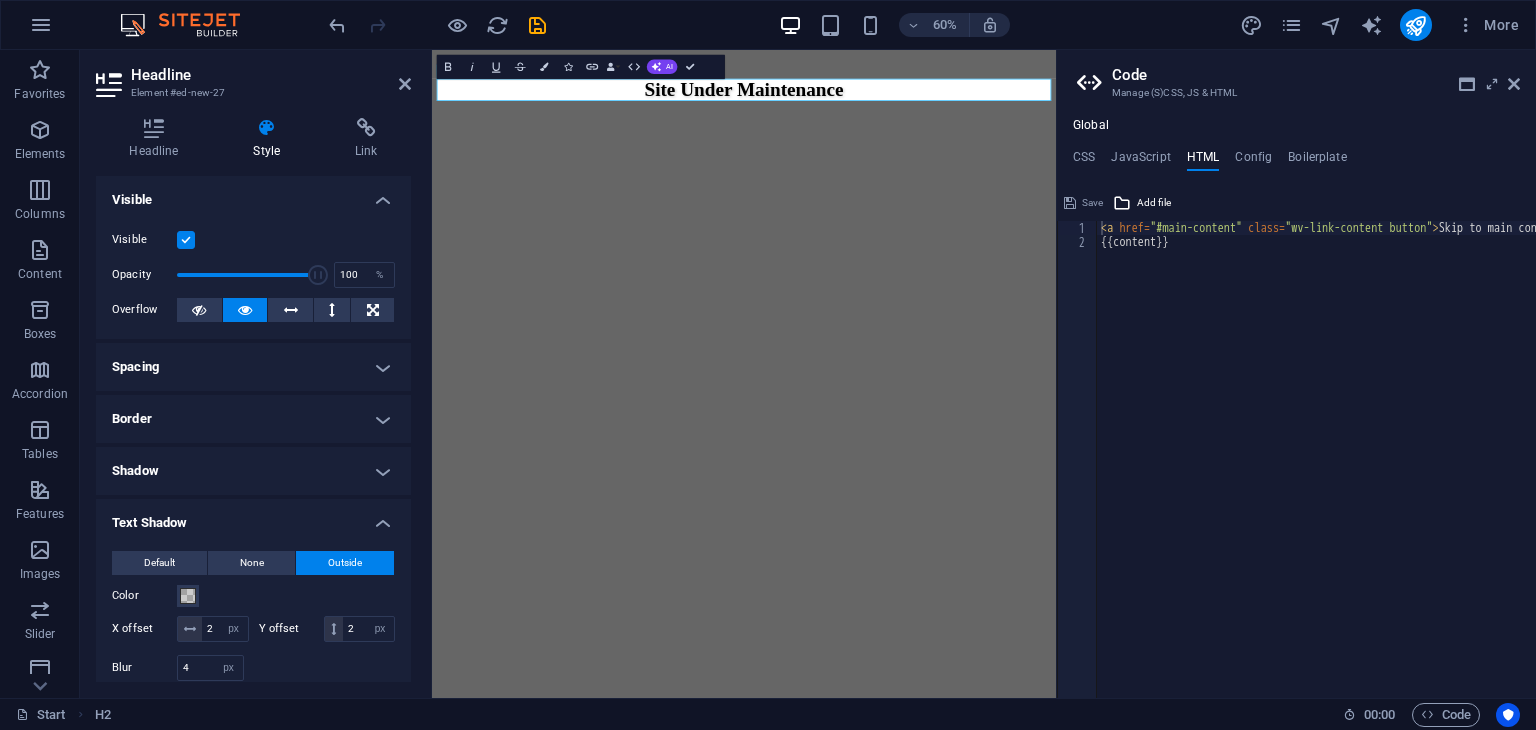 click on "Skip to main content
Site Under Maintenance" at bounding box center (952, 103) 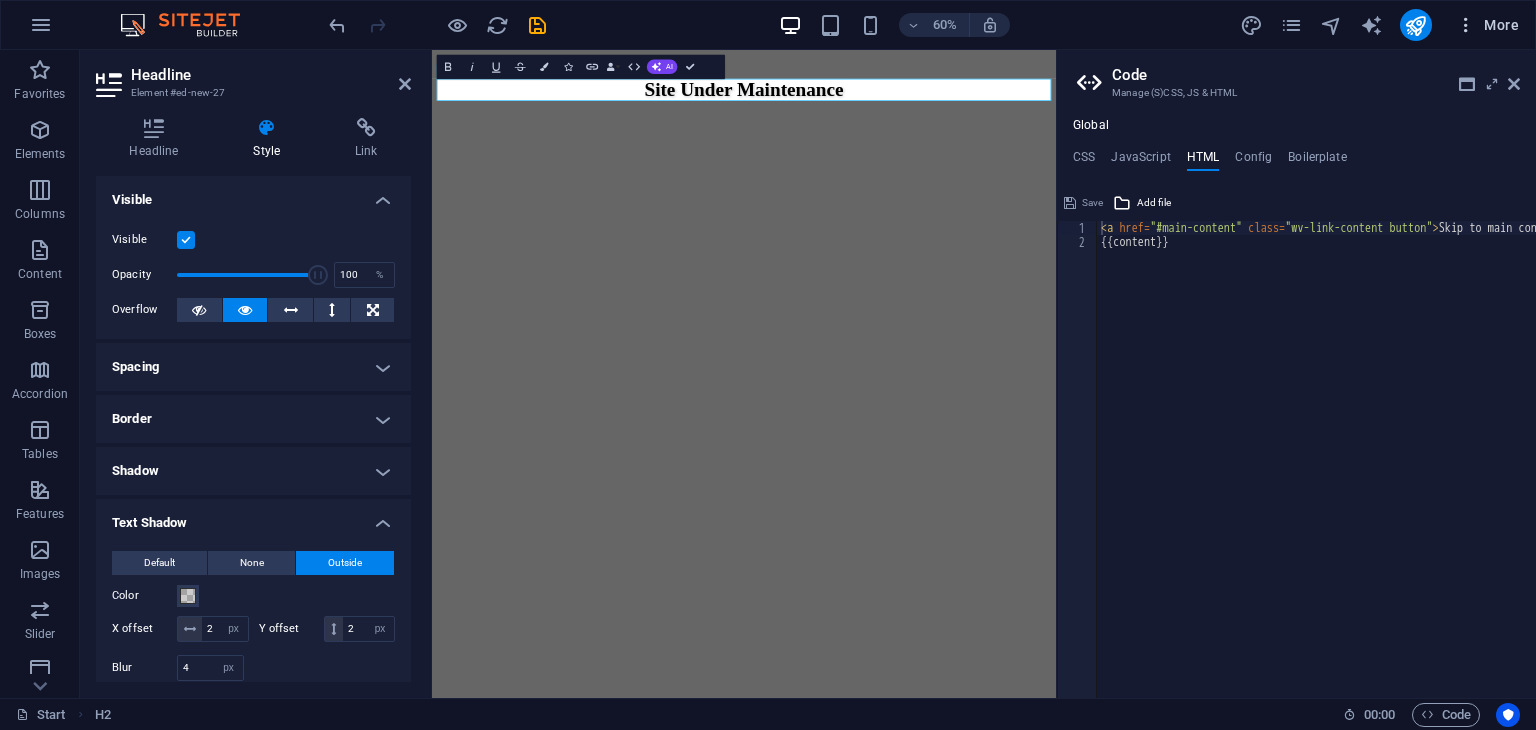 click at bounding box center (1466, 25) 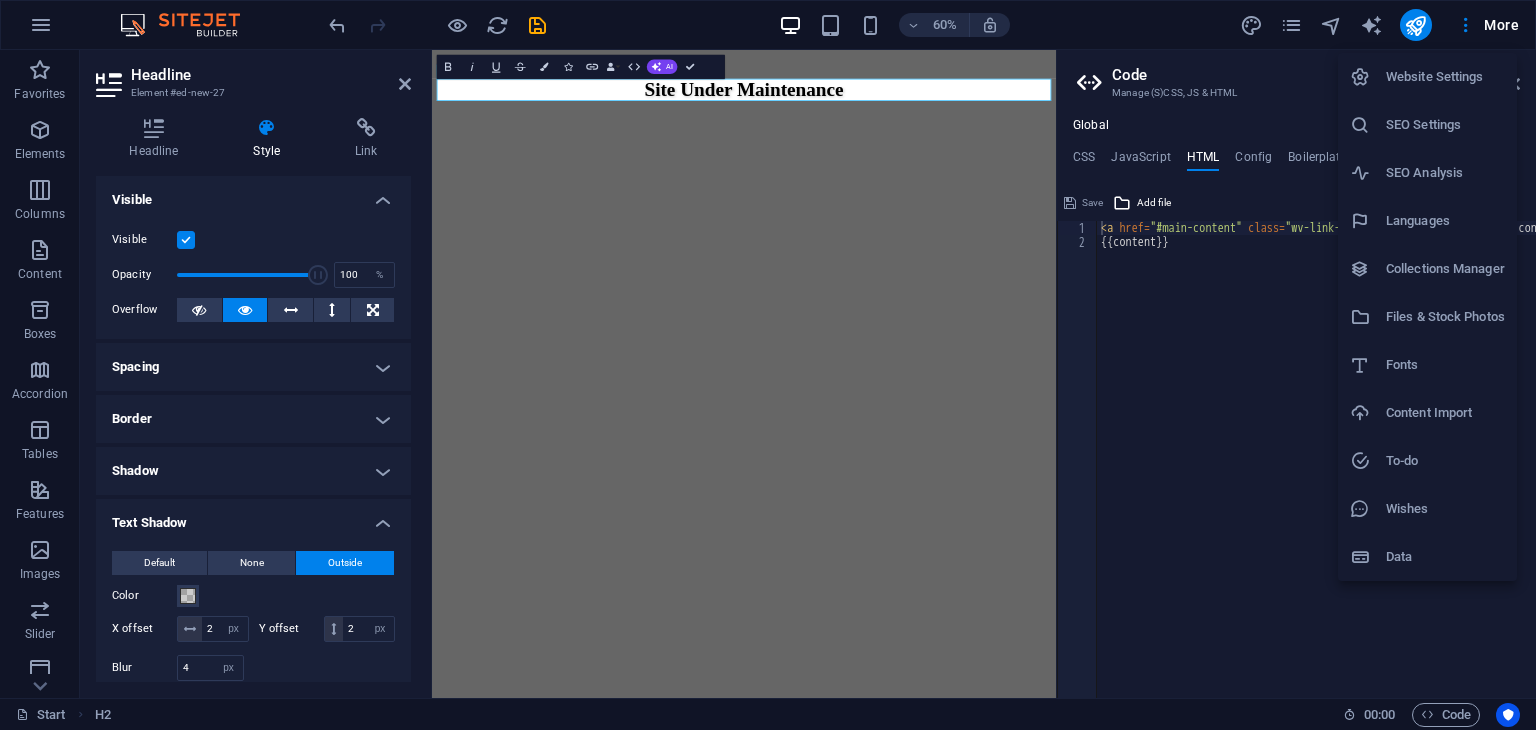 click at bounding box center [768, 365] 